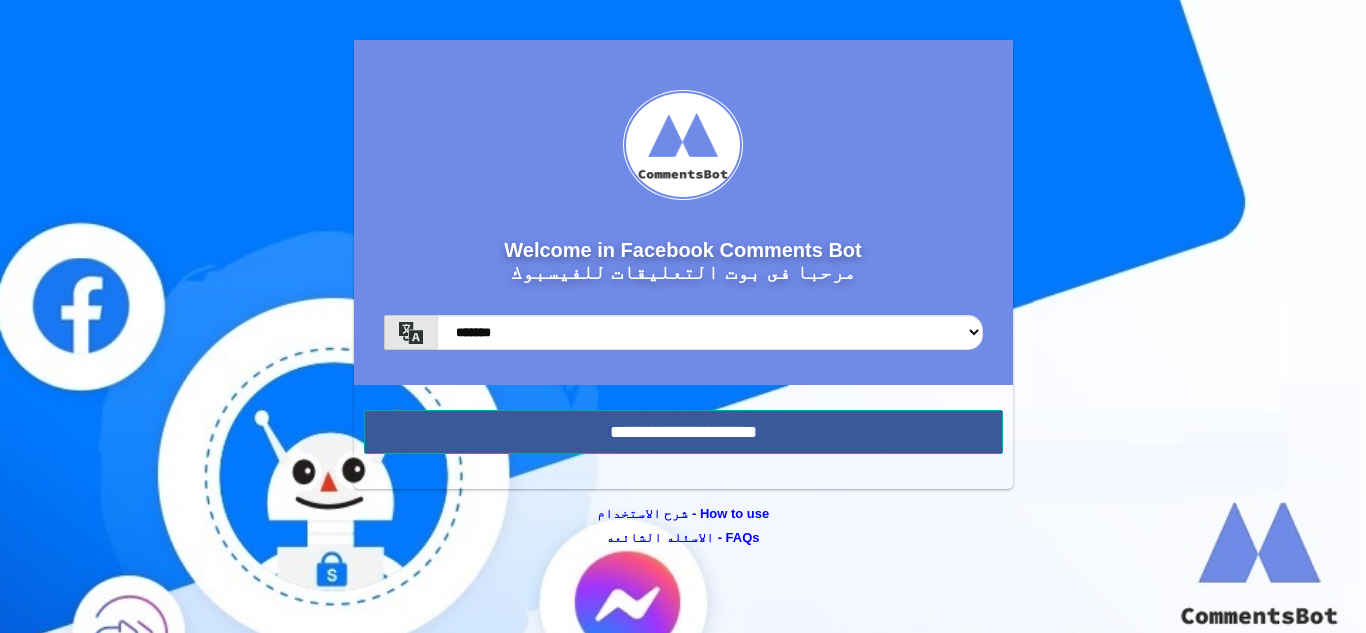 scroll, scrollTop: 0, scrollLeft: 0, axis: both 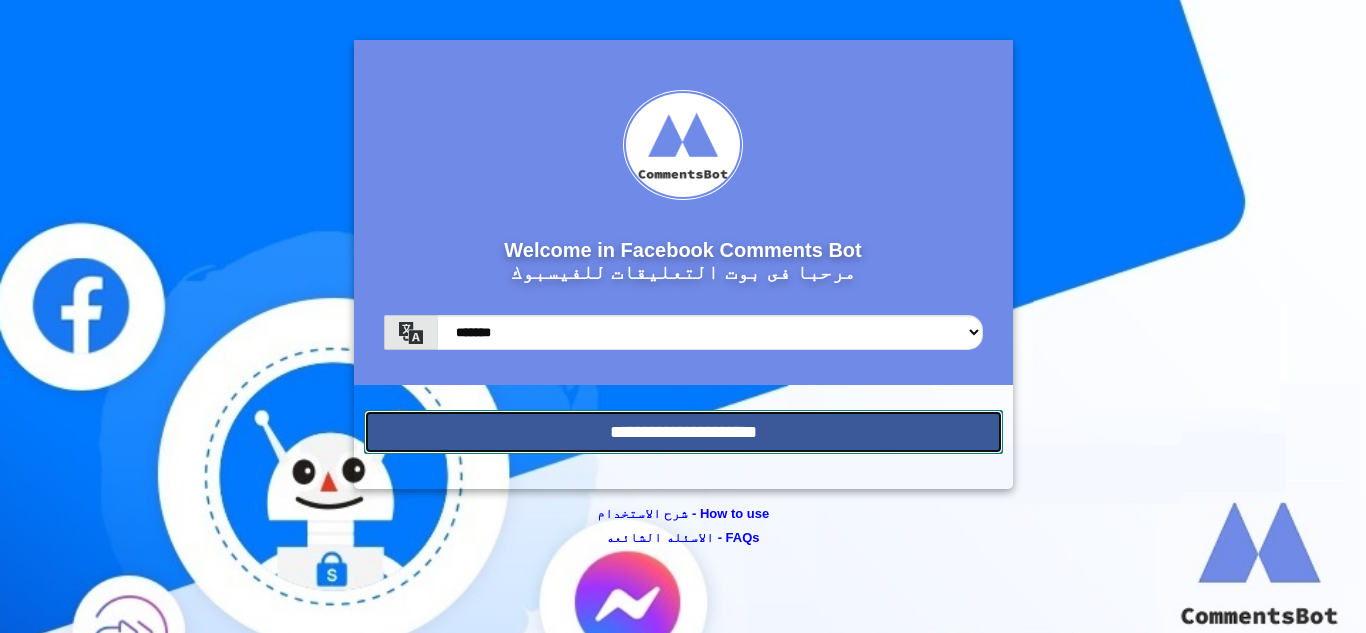 click on "**********" at bounding box center (683, 432) 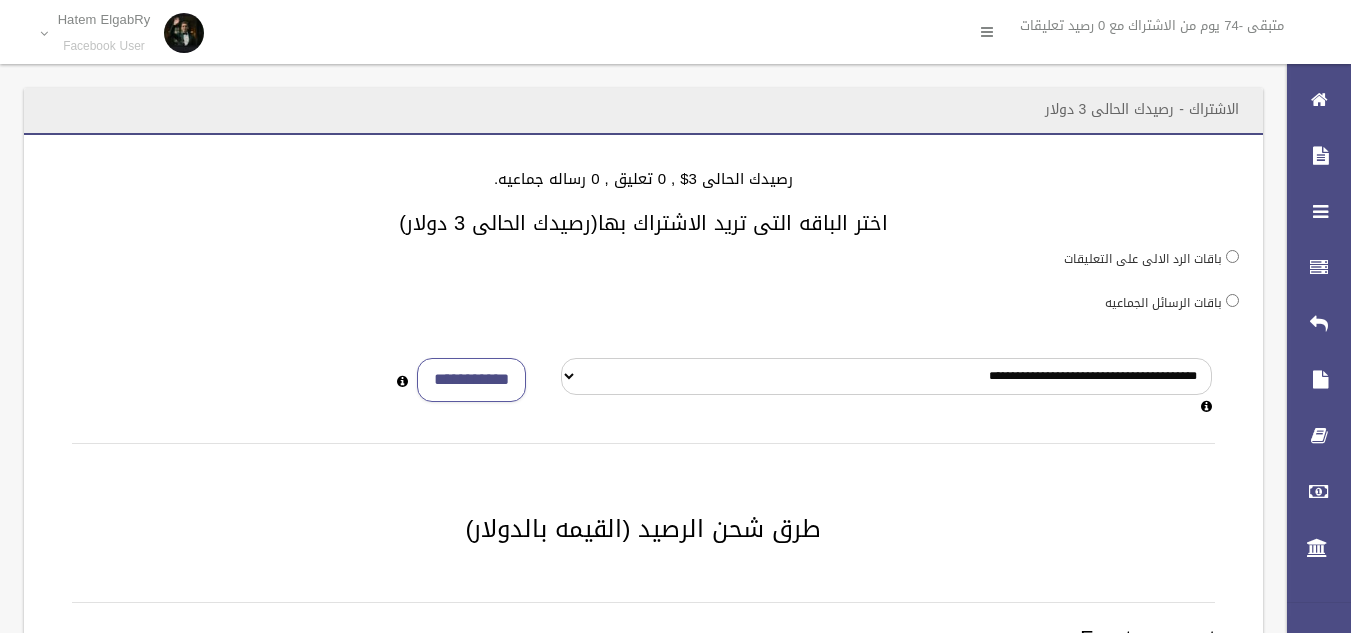 scroll, scrollTop: 0, scrollLeft: 0, axis: both 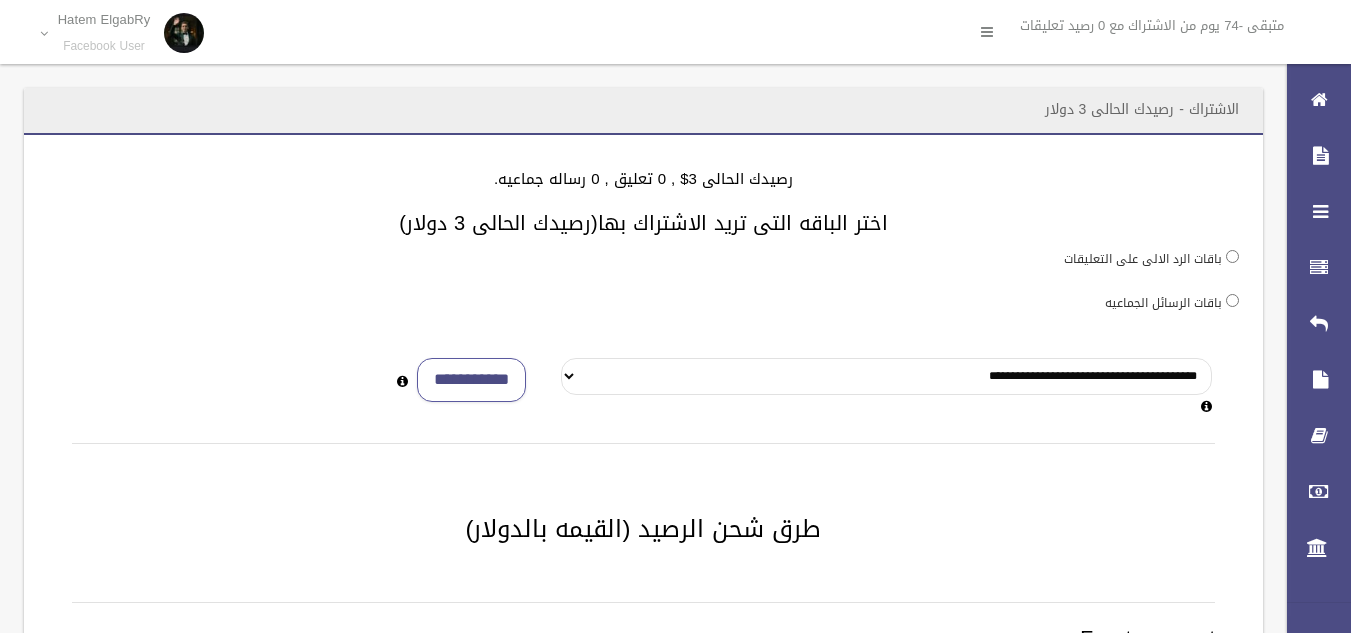 click on "**********" at bounding box center [886, 376] 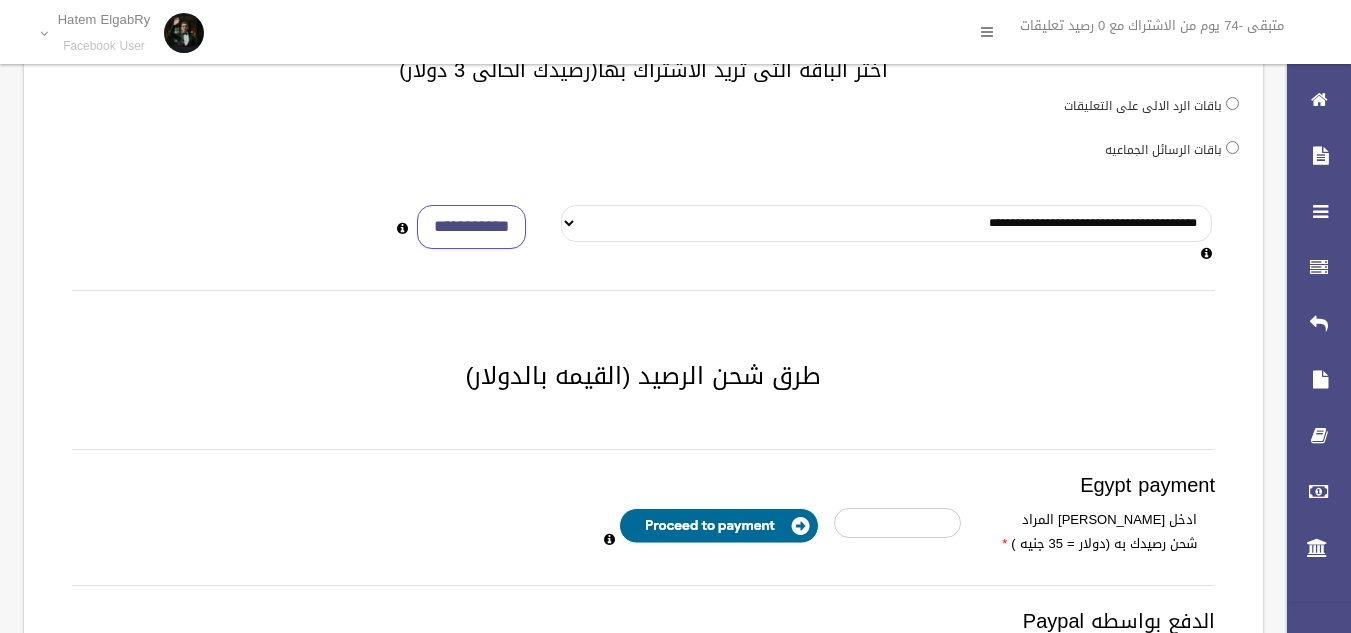 scroll, scrollTop: 152, scrollLeft: 0, axis: vertical 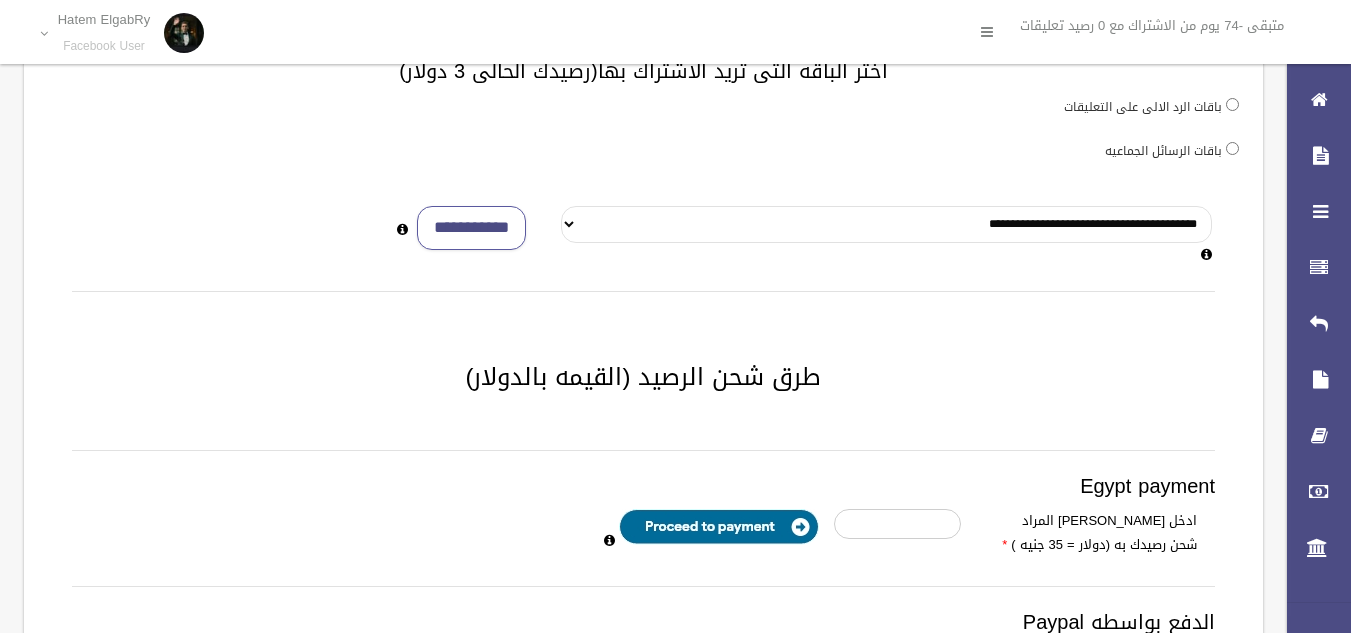 click on "**********" at bounding box center [886, 224] 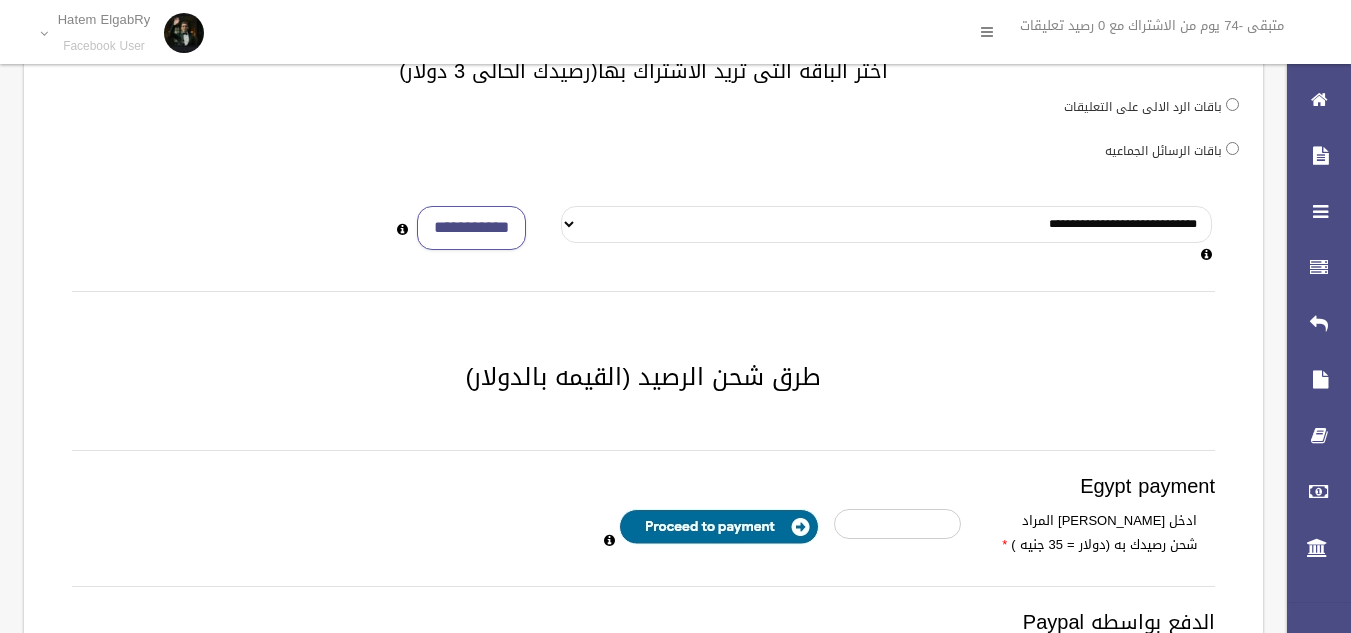 click on "**********" at bounding box center [886, 224] 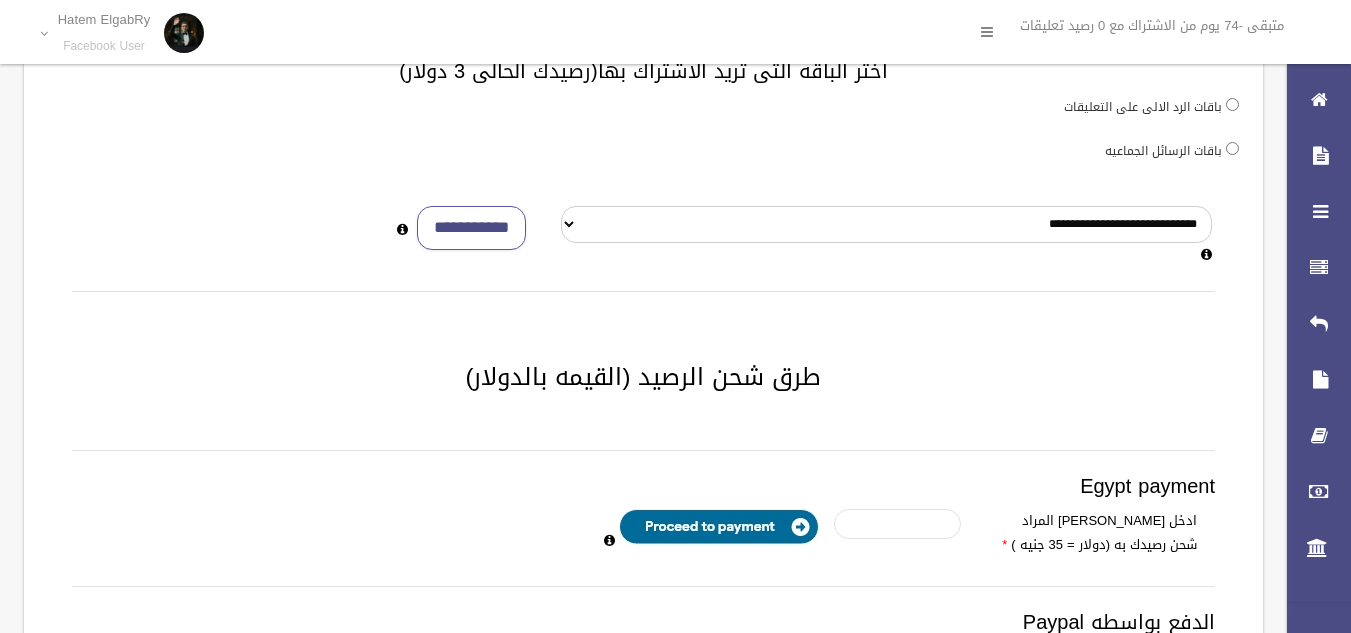 click at bounding box center (897, 524) 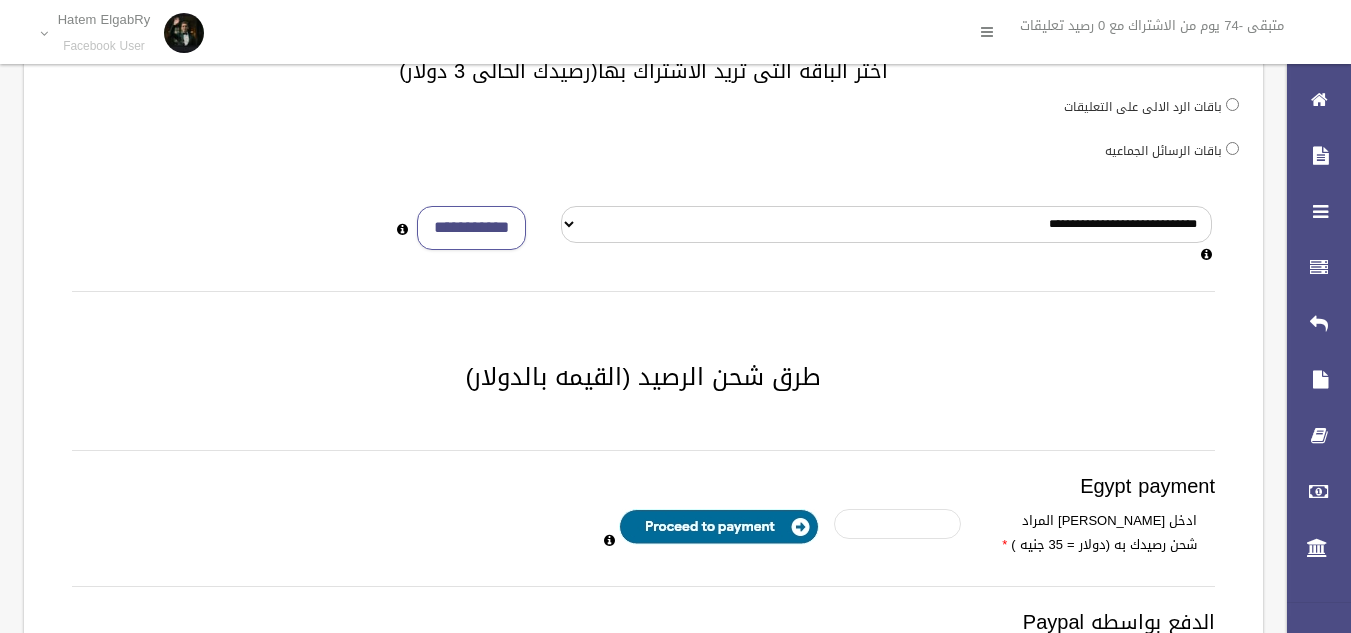 type on "**" 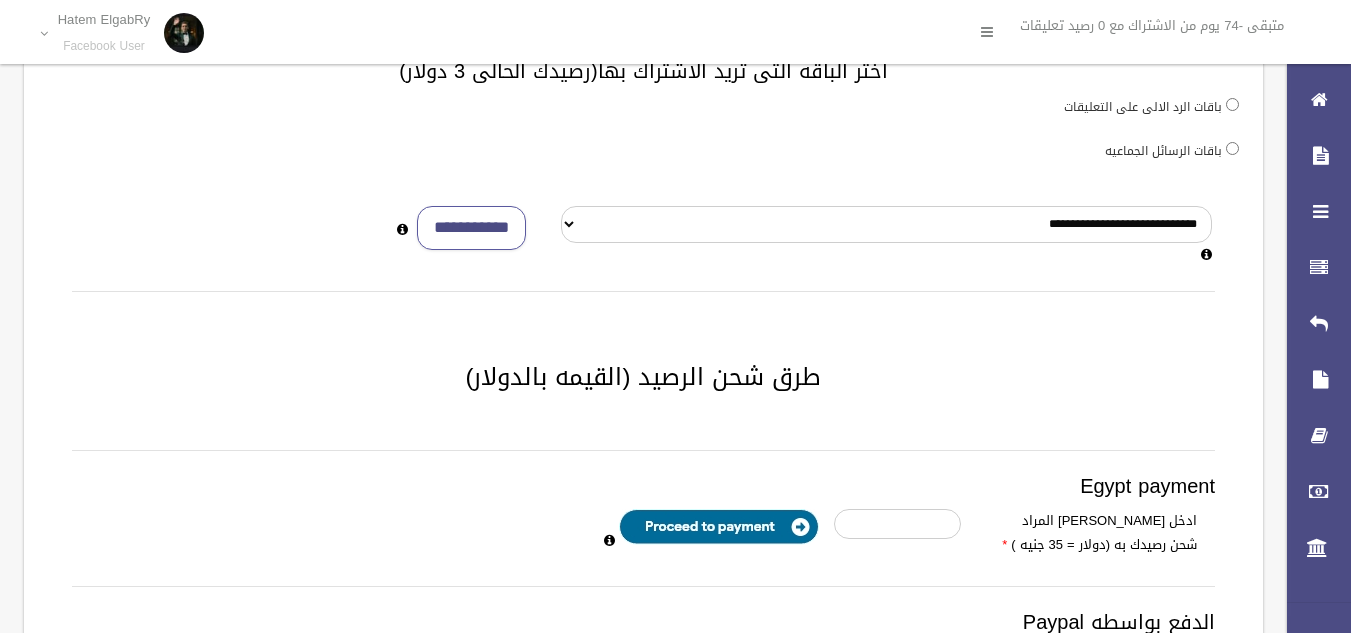 click on "طرق شحن الرصيد (القيمه بالدولار)" at bounding box center [643, 377] 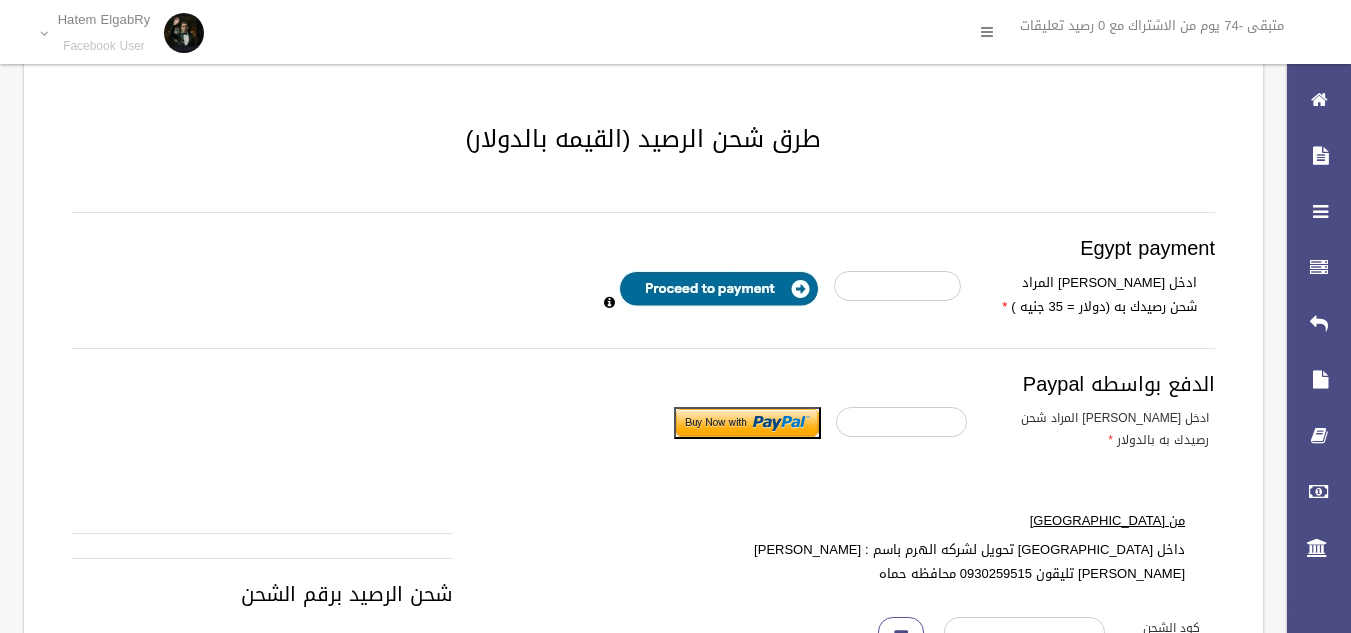 scroll, scrollTop: 389, scrollLeft: 0, axis: vertical 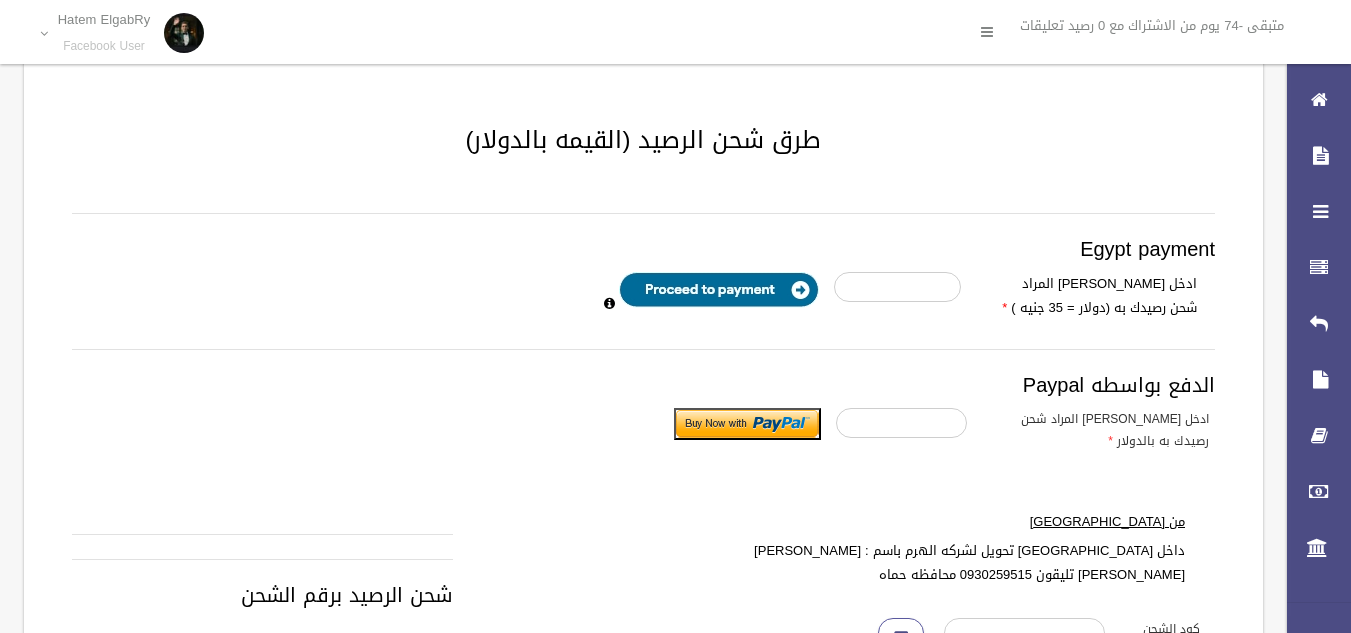 click at bounding box center (719, 290) 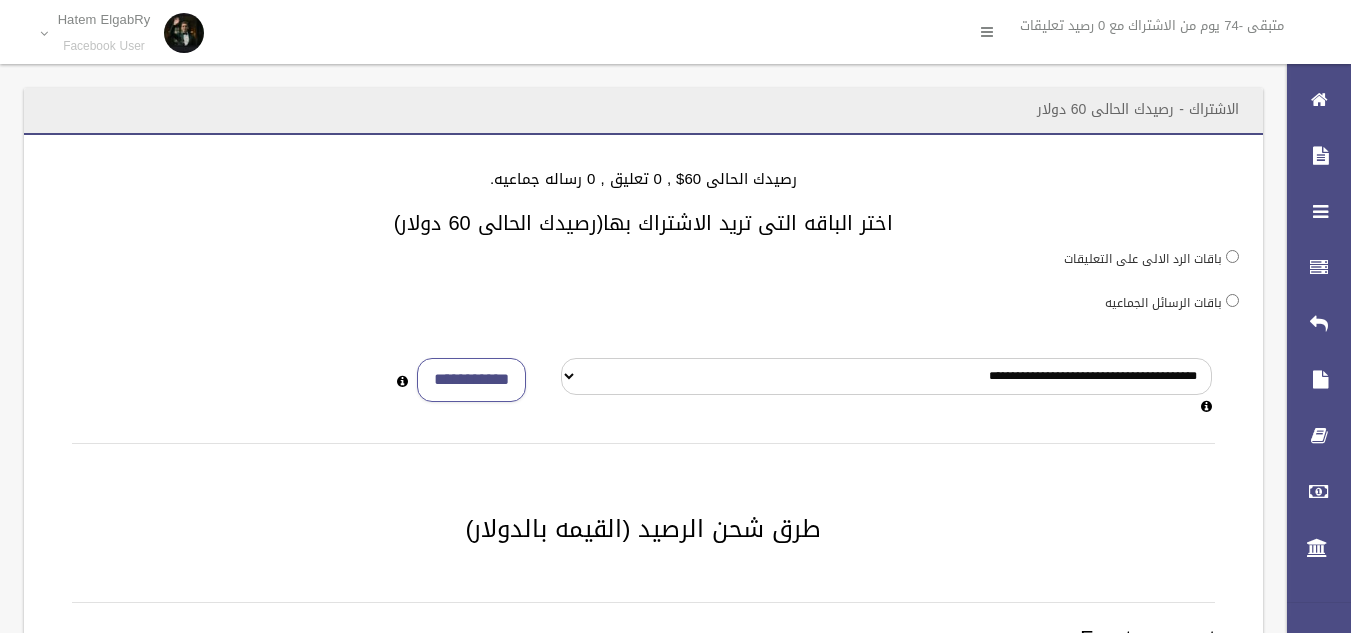 scroll, scrollTop: 0, scrollLeft: 0, axis: both 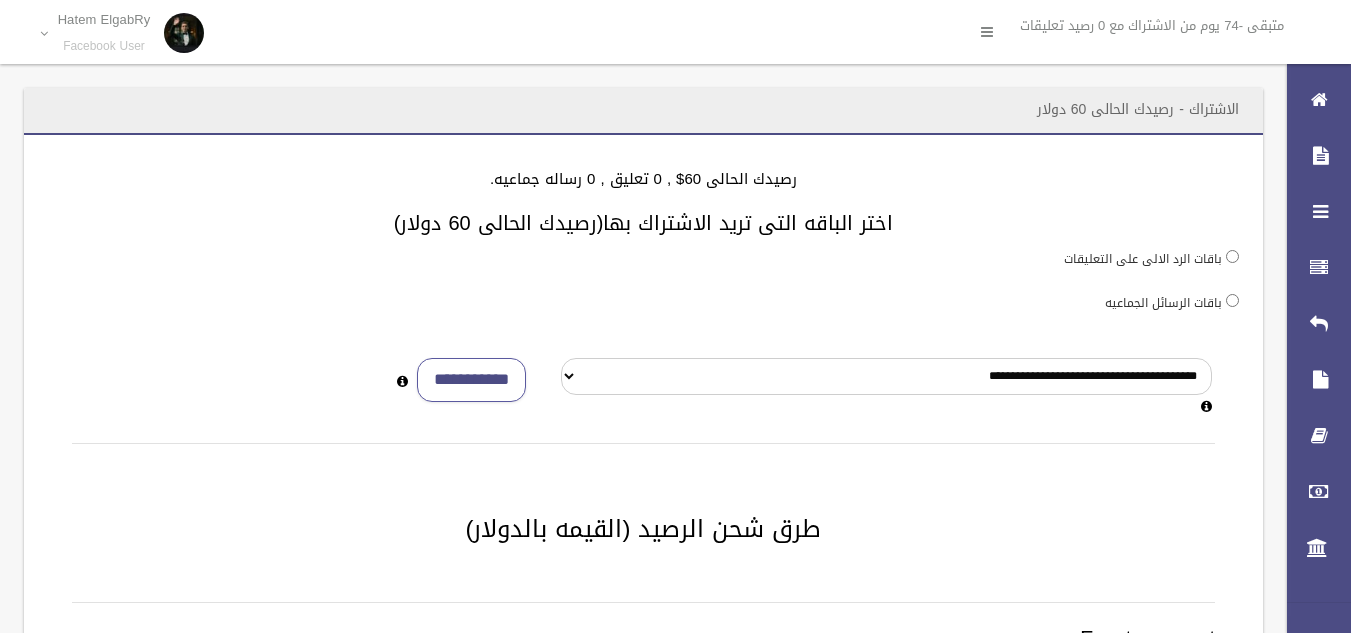 click on "باقات الرسائل الجماعيه" at bounding box center [643, 302] 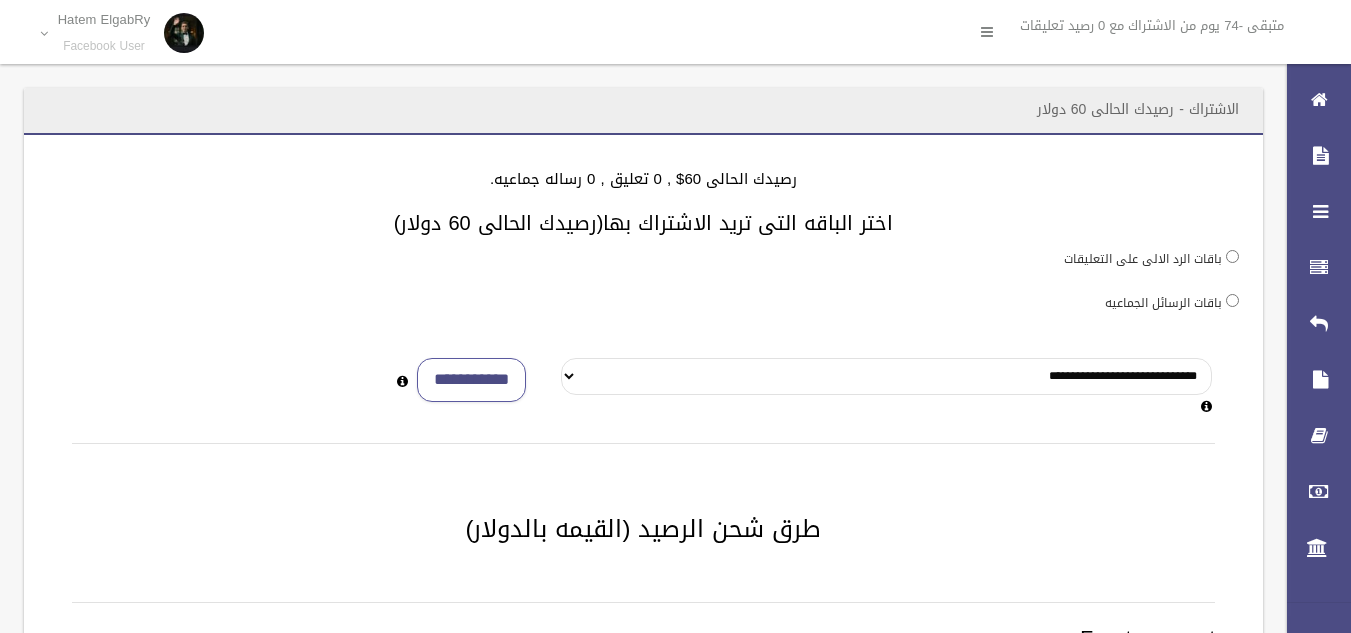 click on "**********" at bounding box center [886, 376] 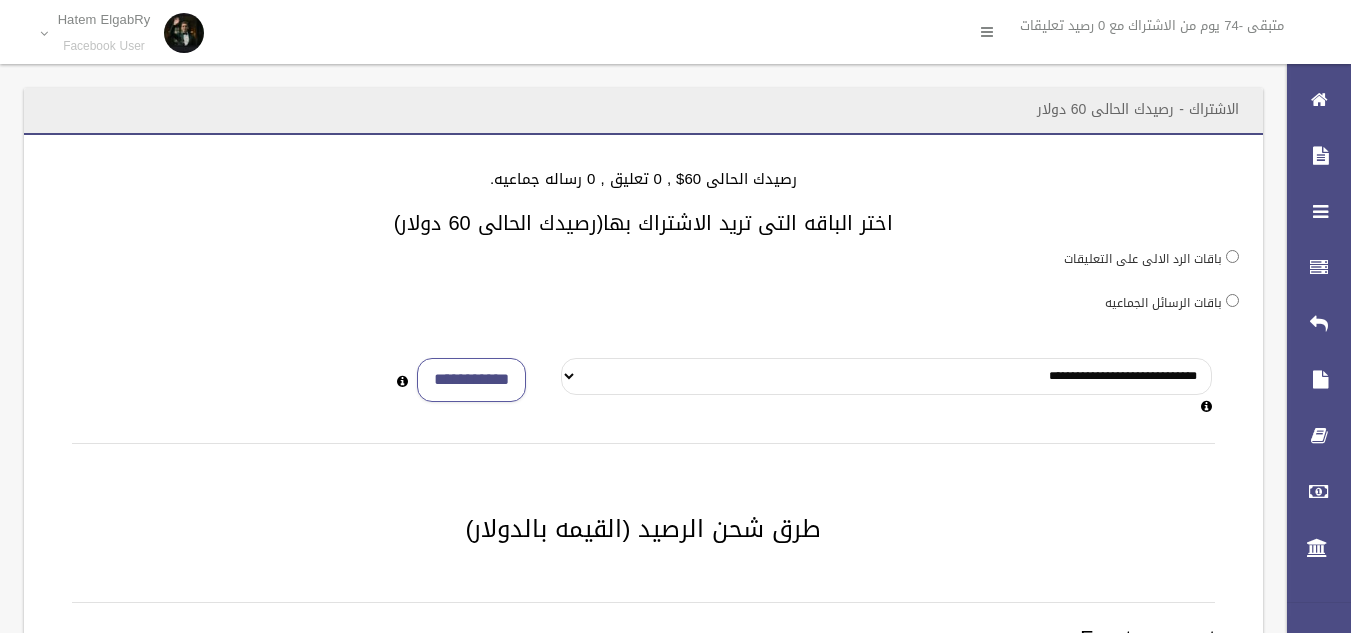 select on "***" 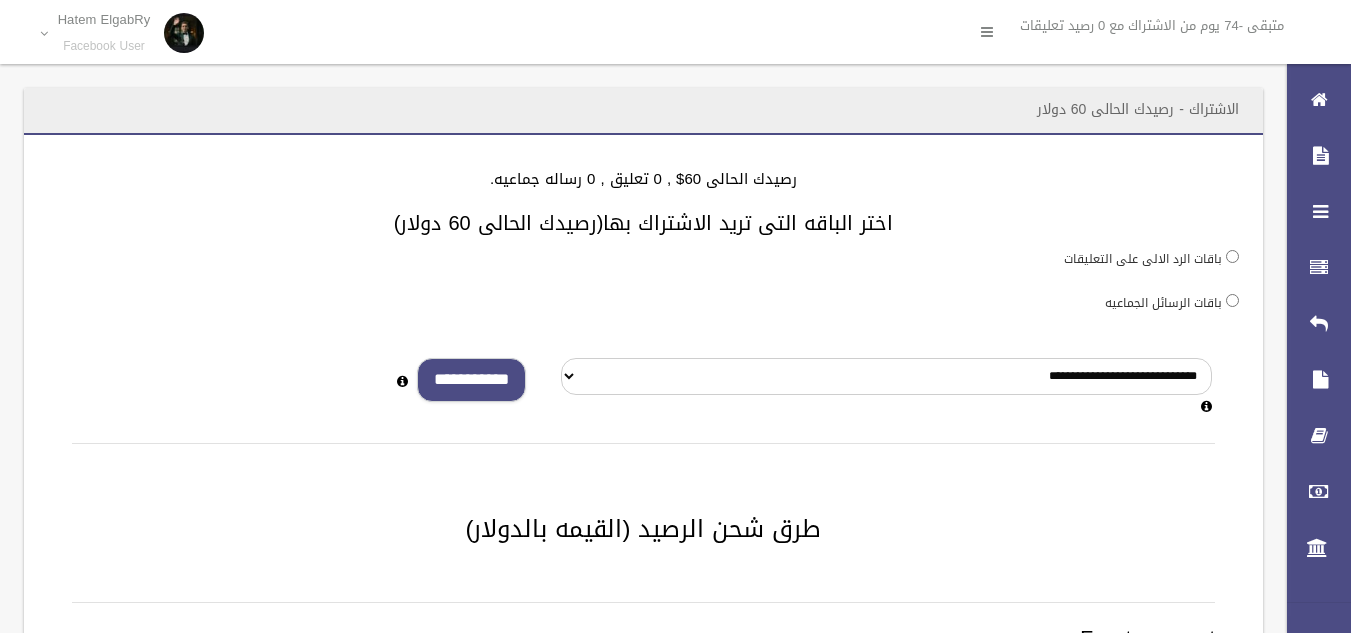 click on "**********" at bounding box center [471, 380] 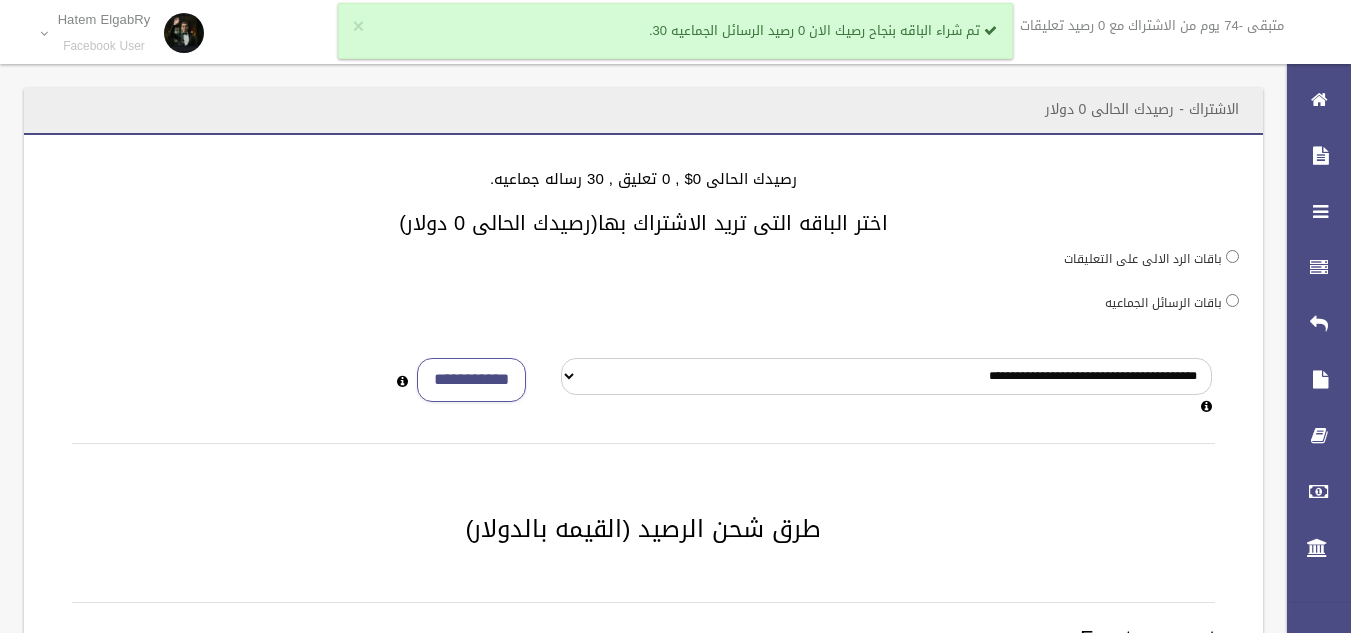 scroll, scrollTop: 0, scrollLeft: 0, axis: both 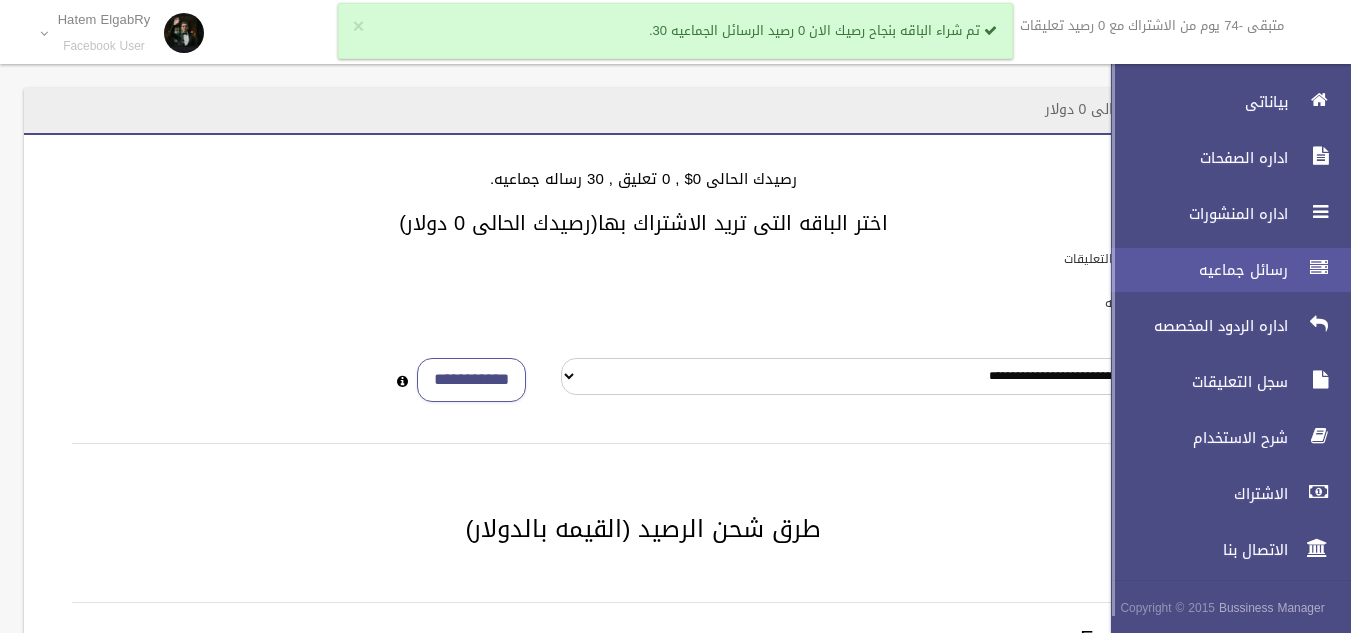 click on "رسائل جماعيه" at bounding box center [1222, 270] 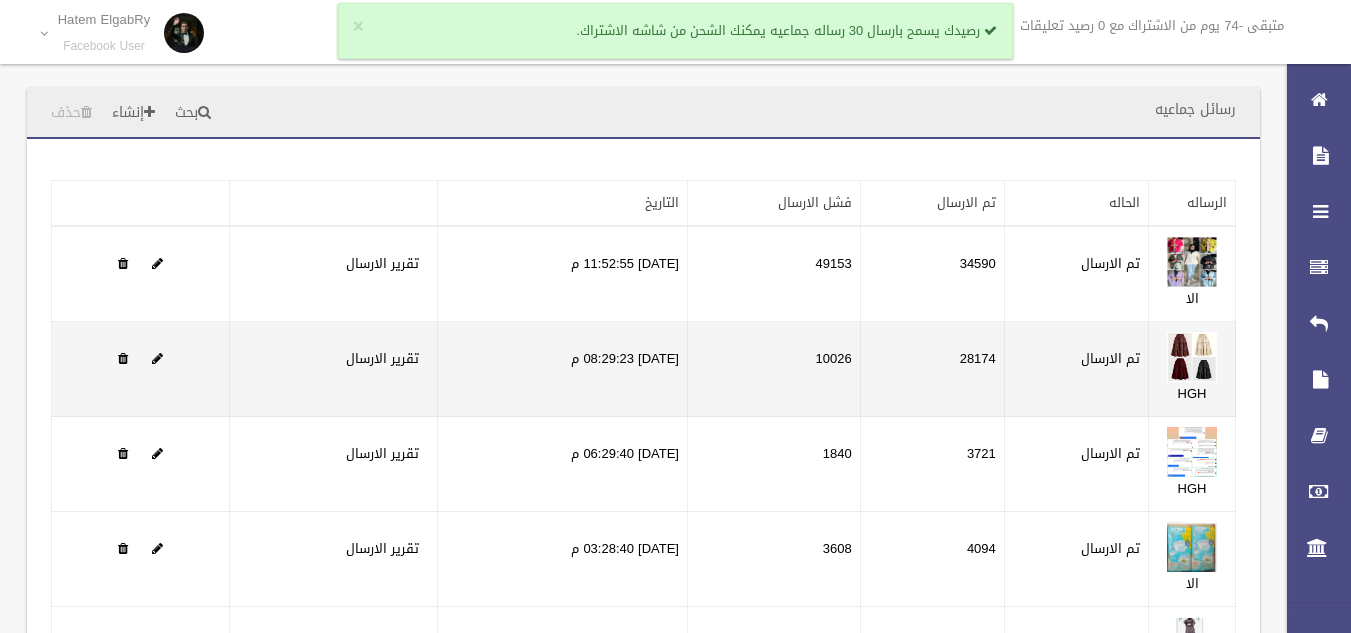 scroll, scrollTop: 0, scrollLeft: 0, axis: both 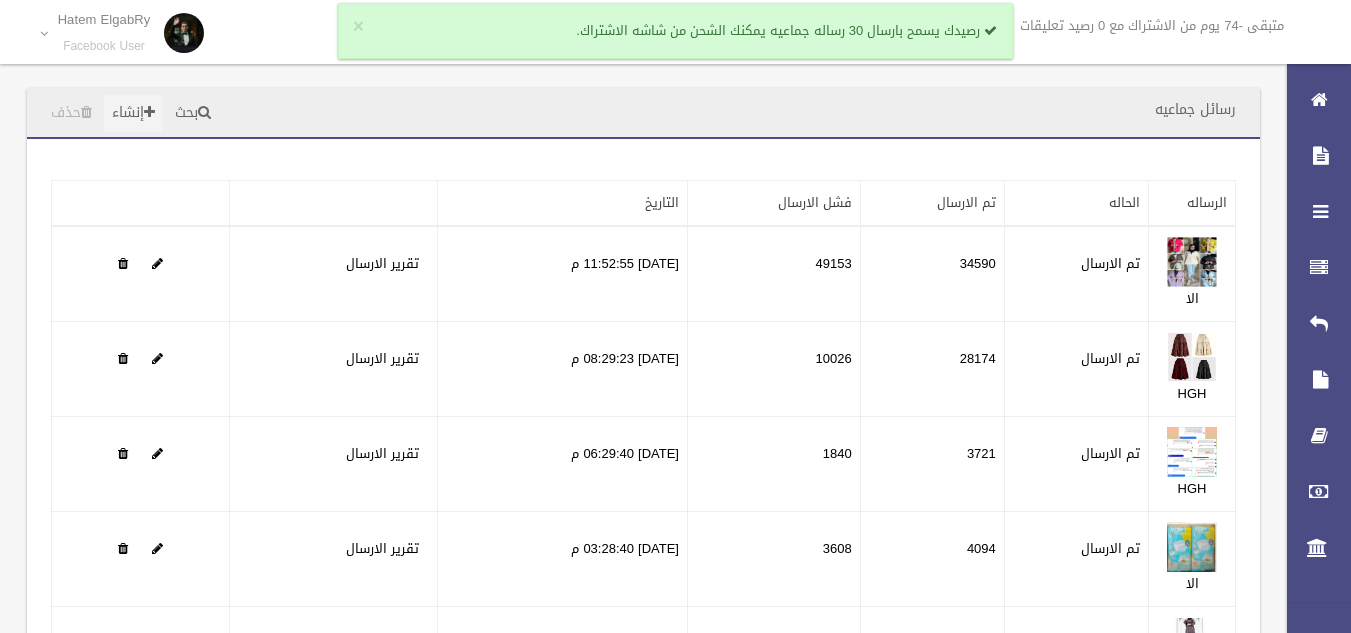 click on "إنشاء" at bounding box center (133, 113) 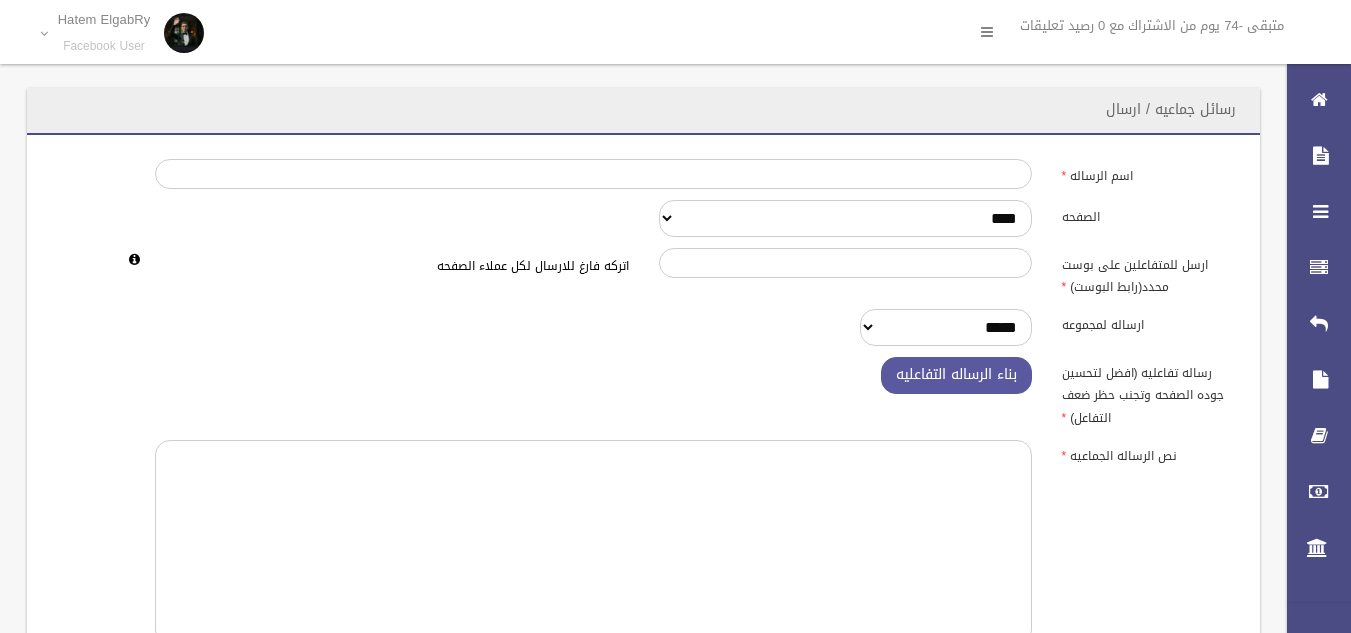scroll, scrollTop: 0, scrollLeft: 0, axis: both 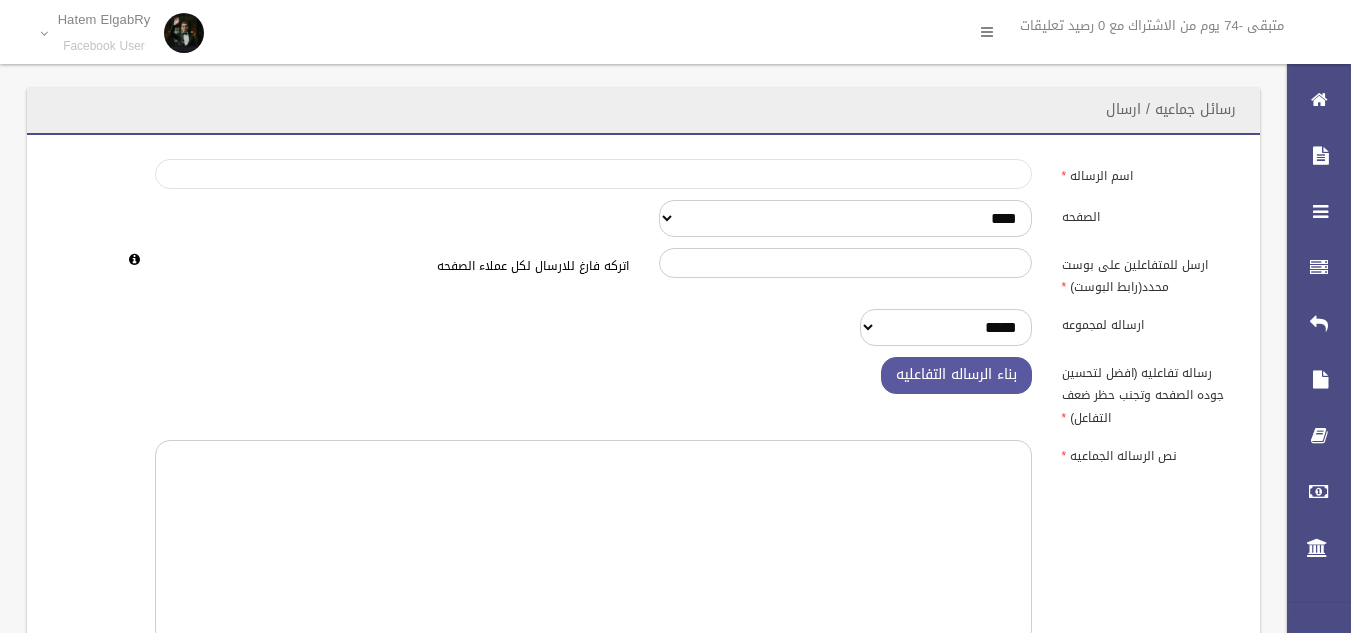 click on "اسم الرساله" at bounding box center [593, 174] 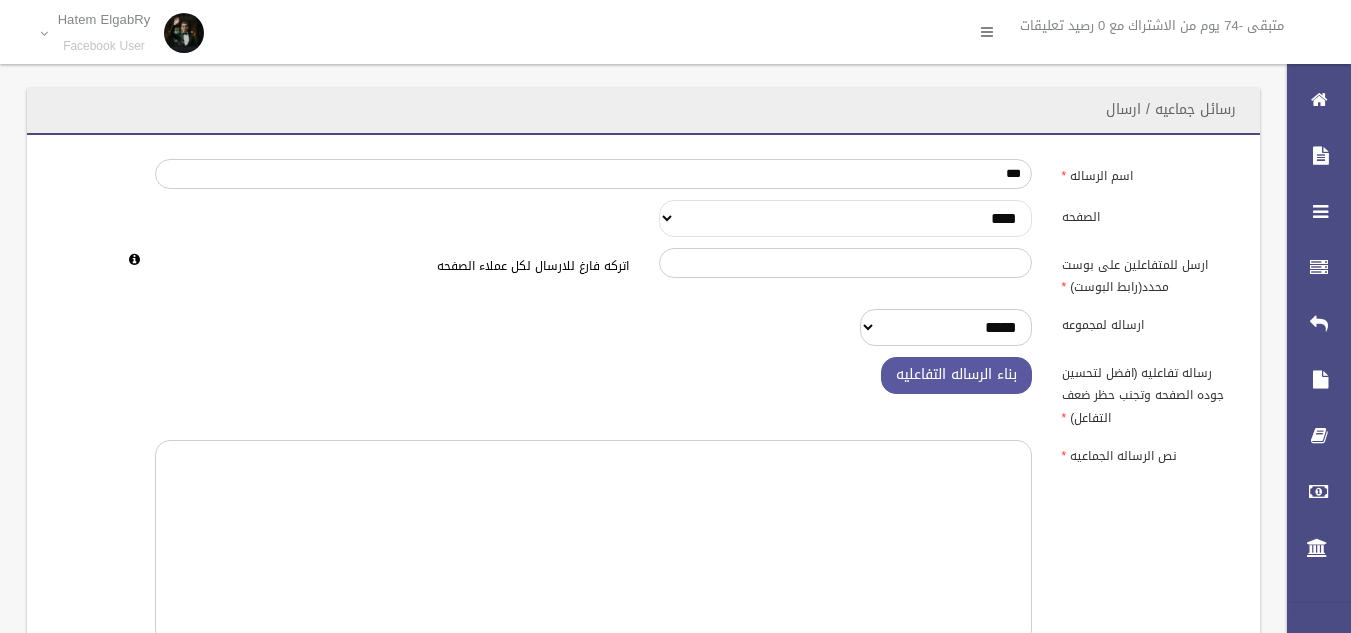 click on "**********" at bounding box center (845, 218) 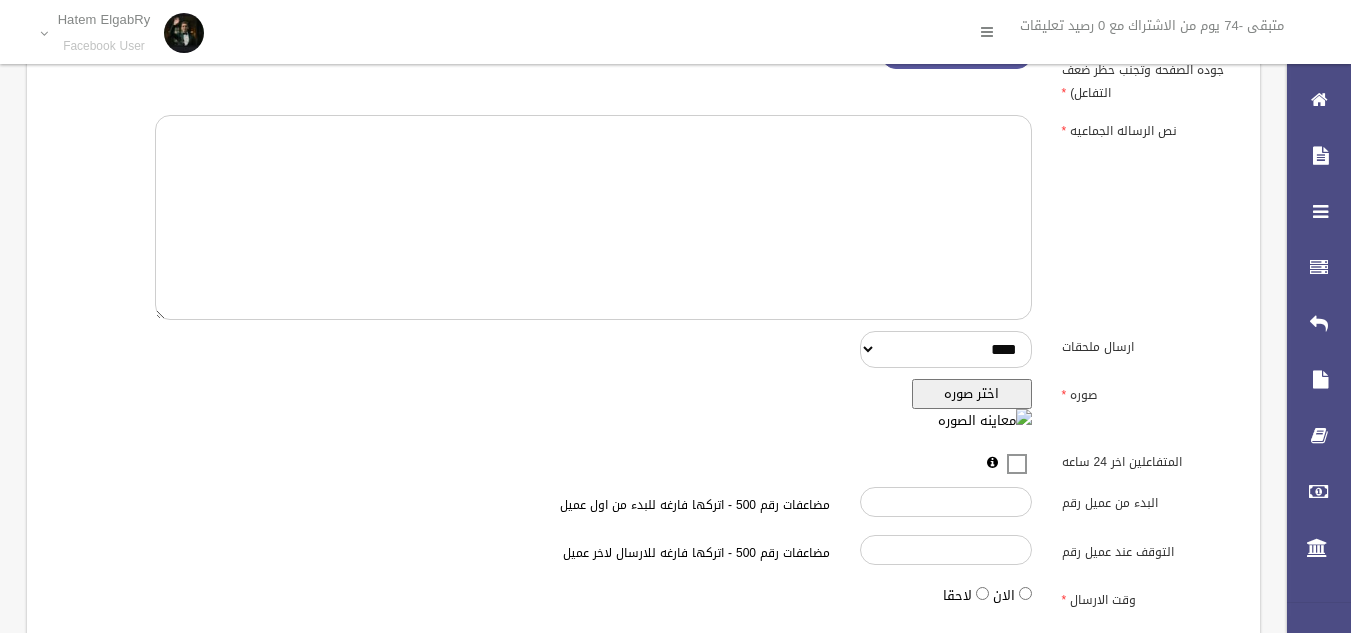 scroll, scrollTop: 349, scrollLeft: 0, axis: vertical 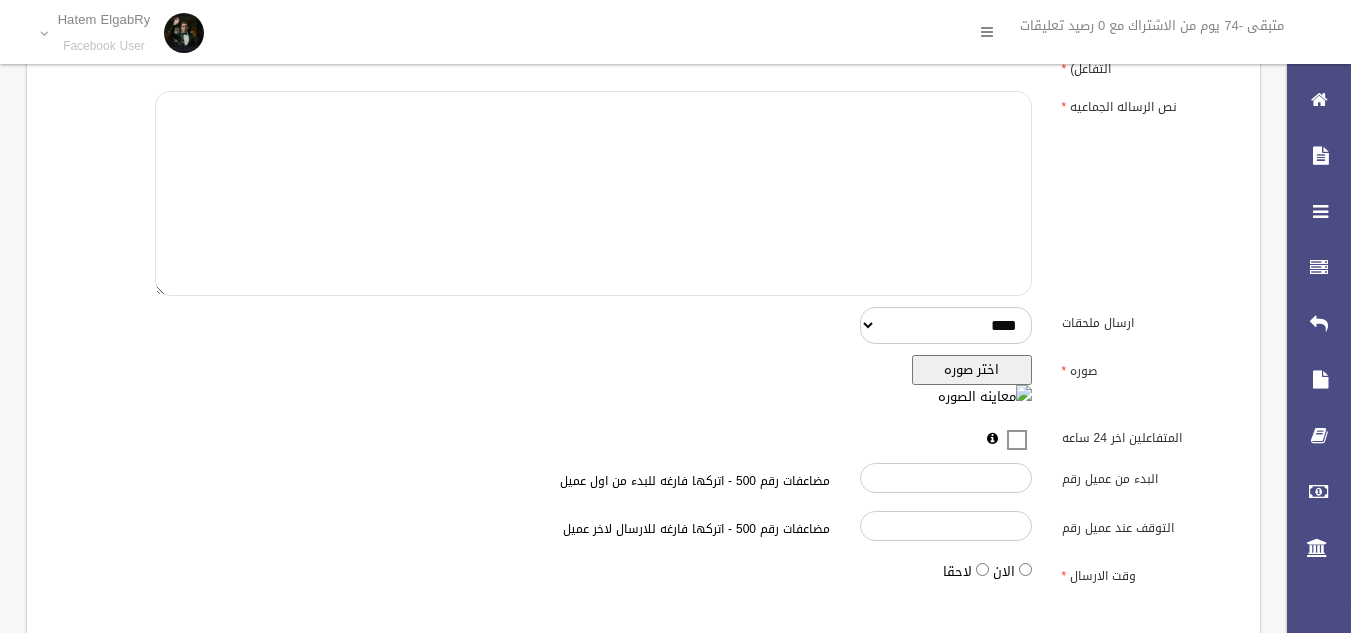 click at bounding box center (593, 193) 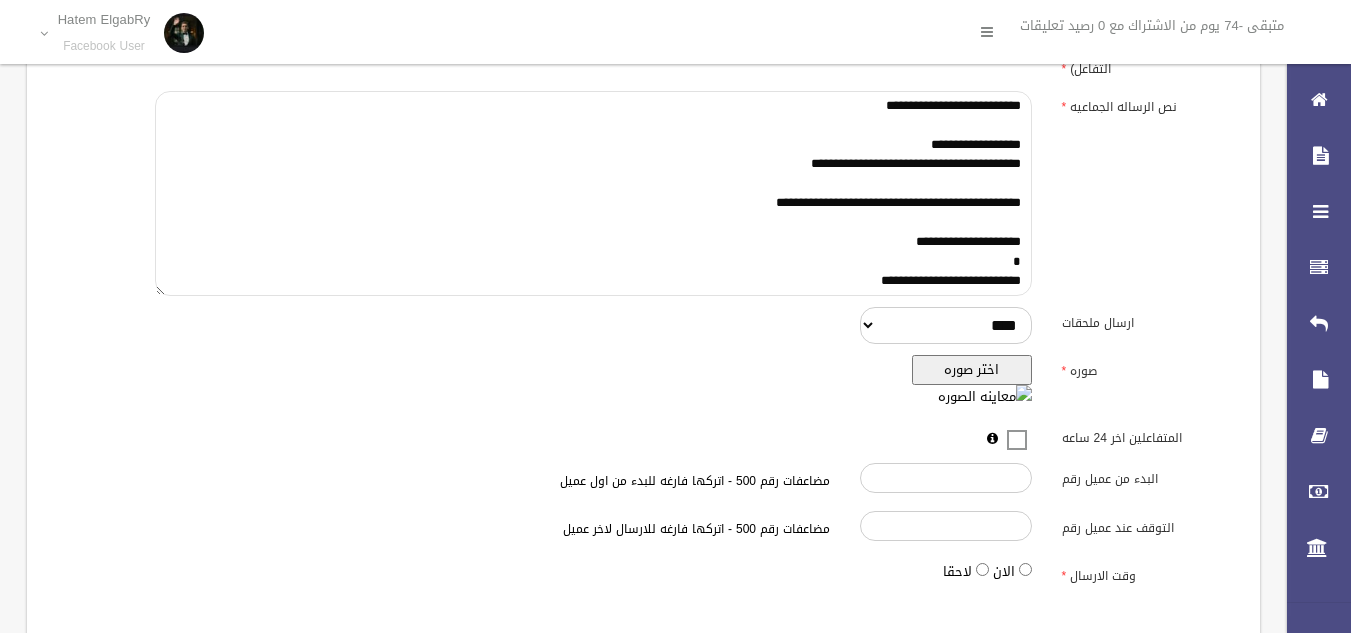 scroll, scrollTop: 233, scrollLeft: 0, axis: vertical 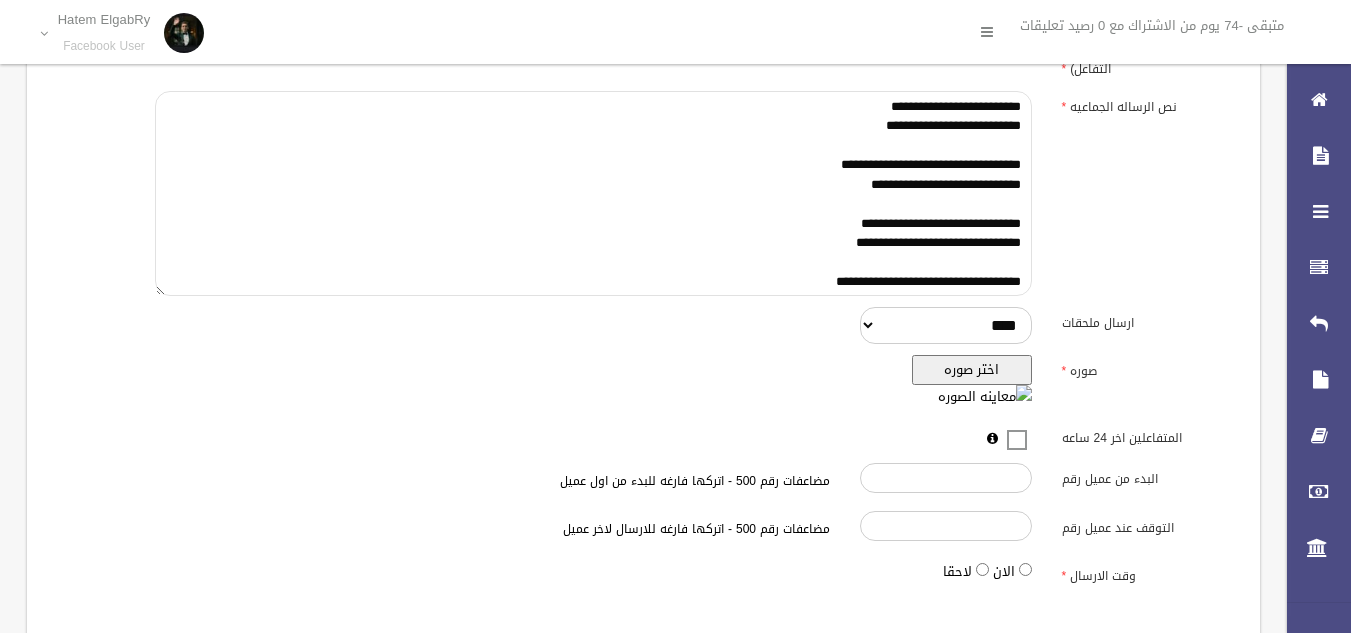 type on "**********" 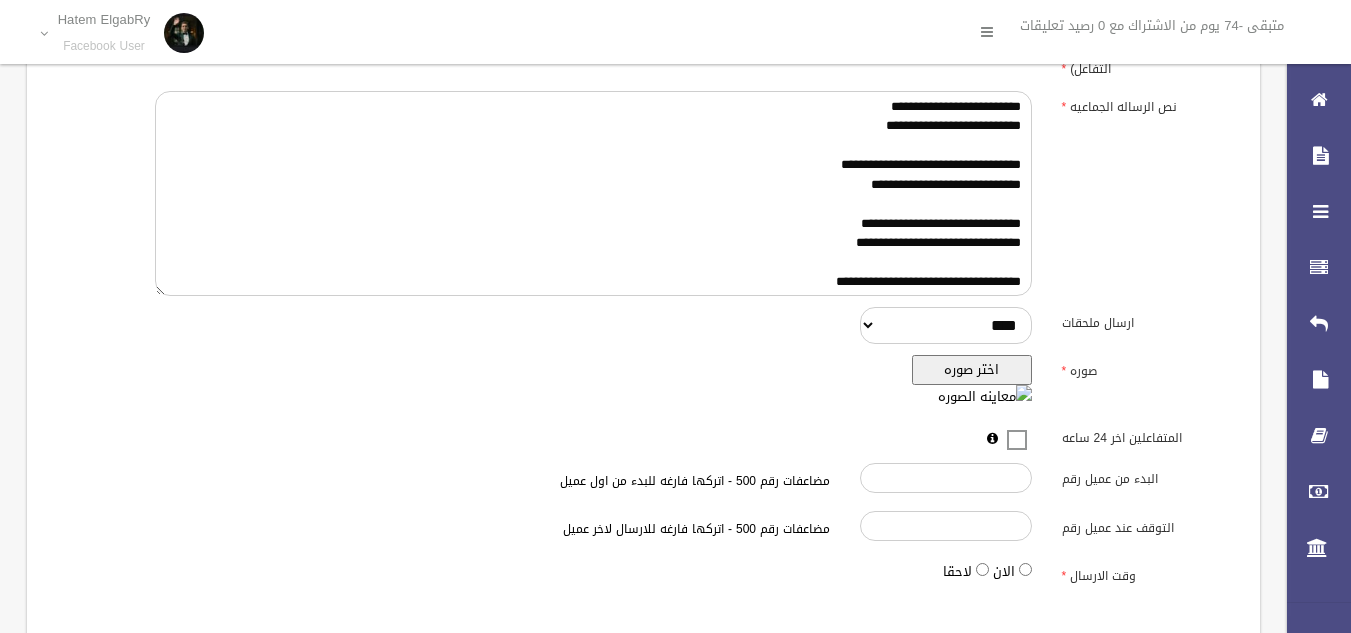 click on "اختر صوره" at bounding box center [972, 370] 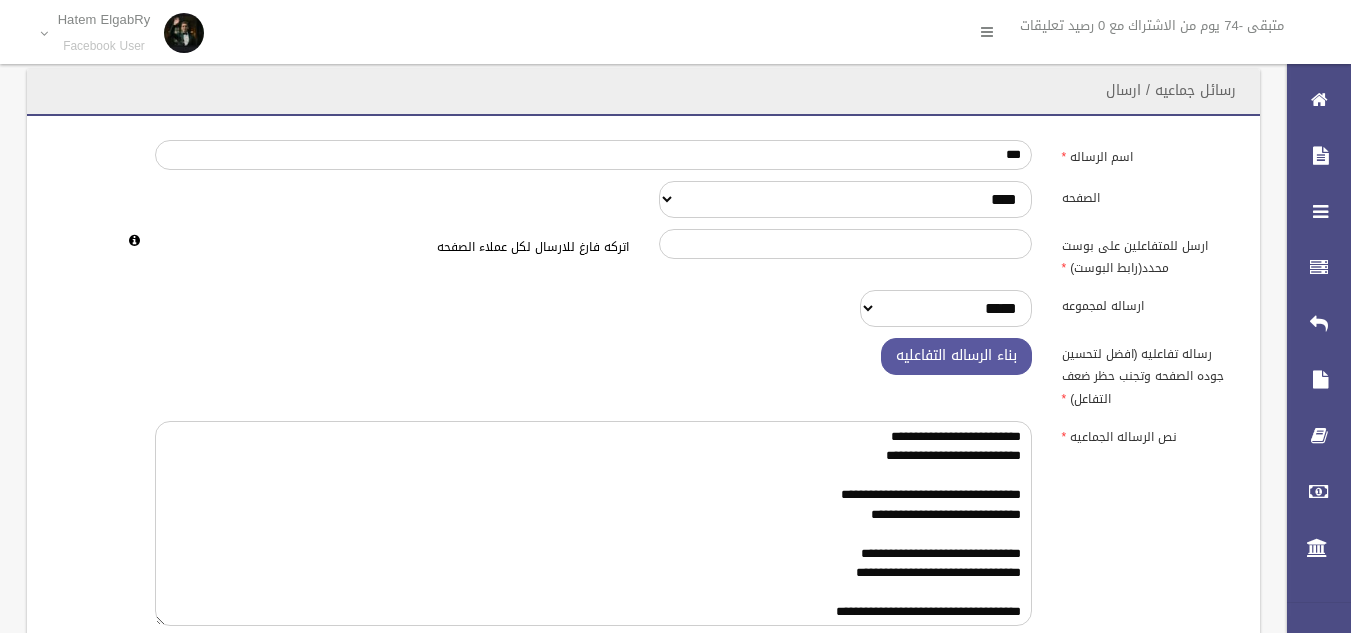 scroll, scrollTop: 0, scrollLeft: 0, axis: both 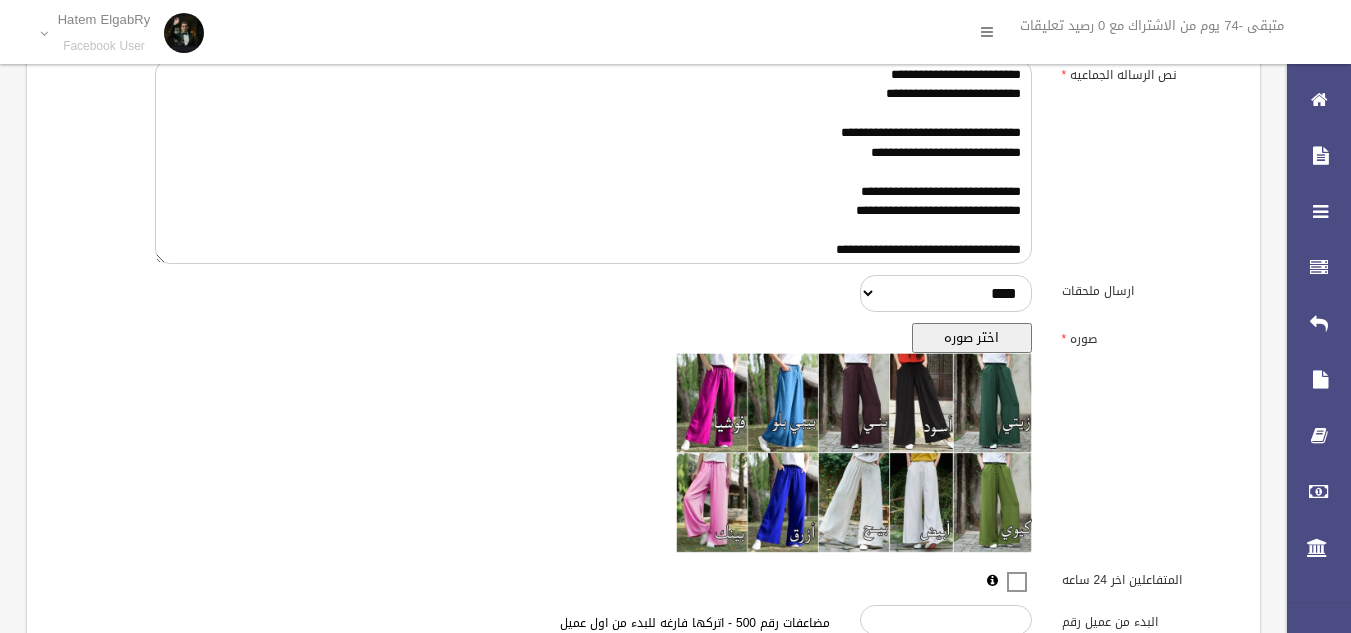 type 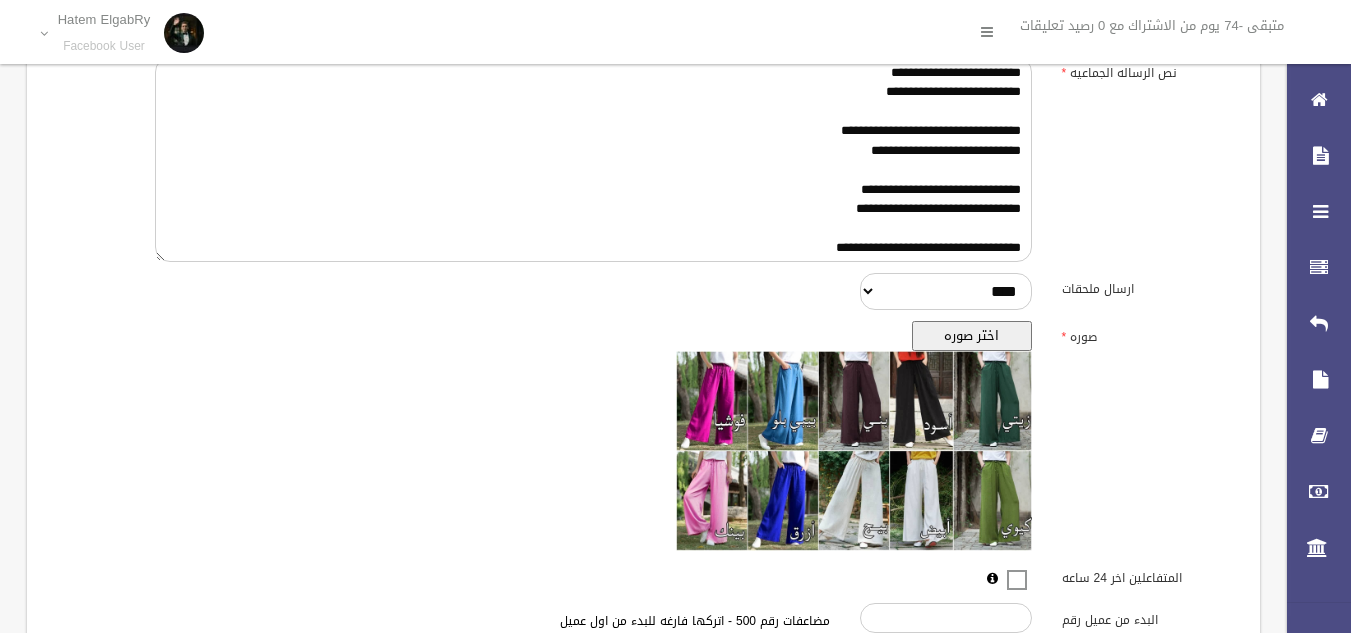 scroll, scrollTop: 635, scrollLeft: 0, axis: vertical 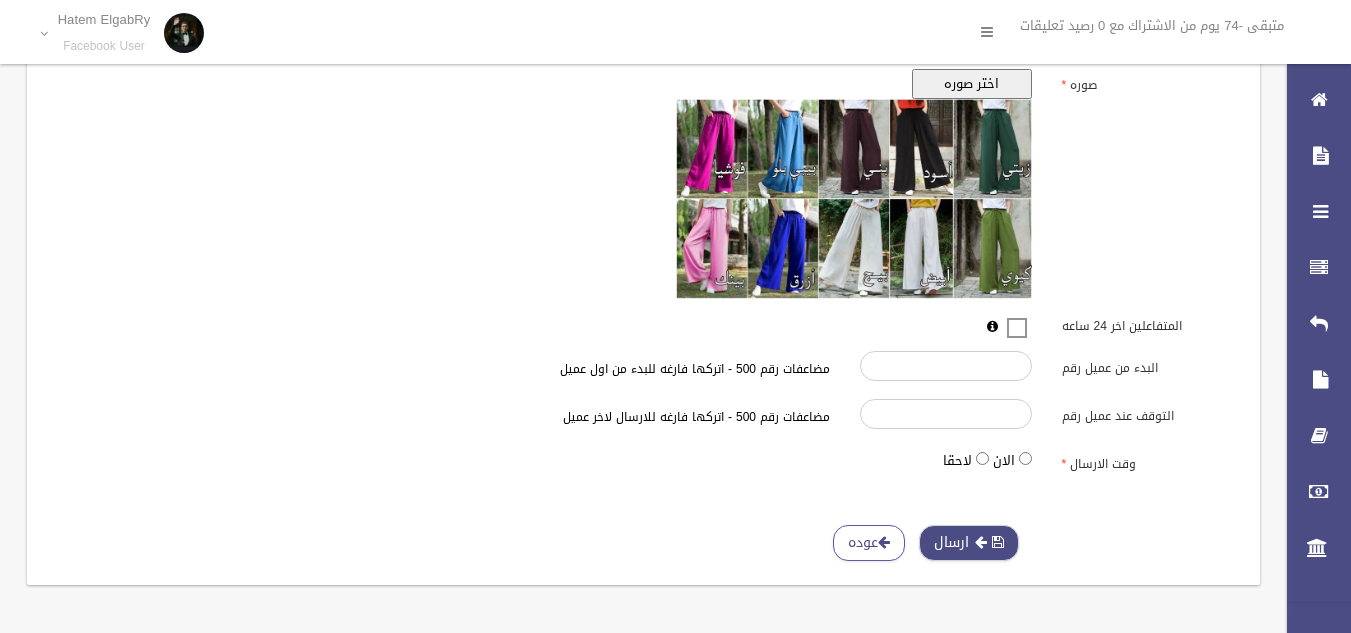 click on "ارسال" at bounding box center (969, 543) 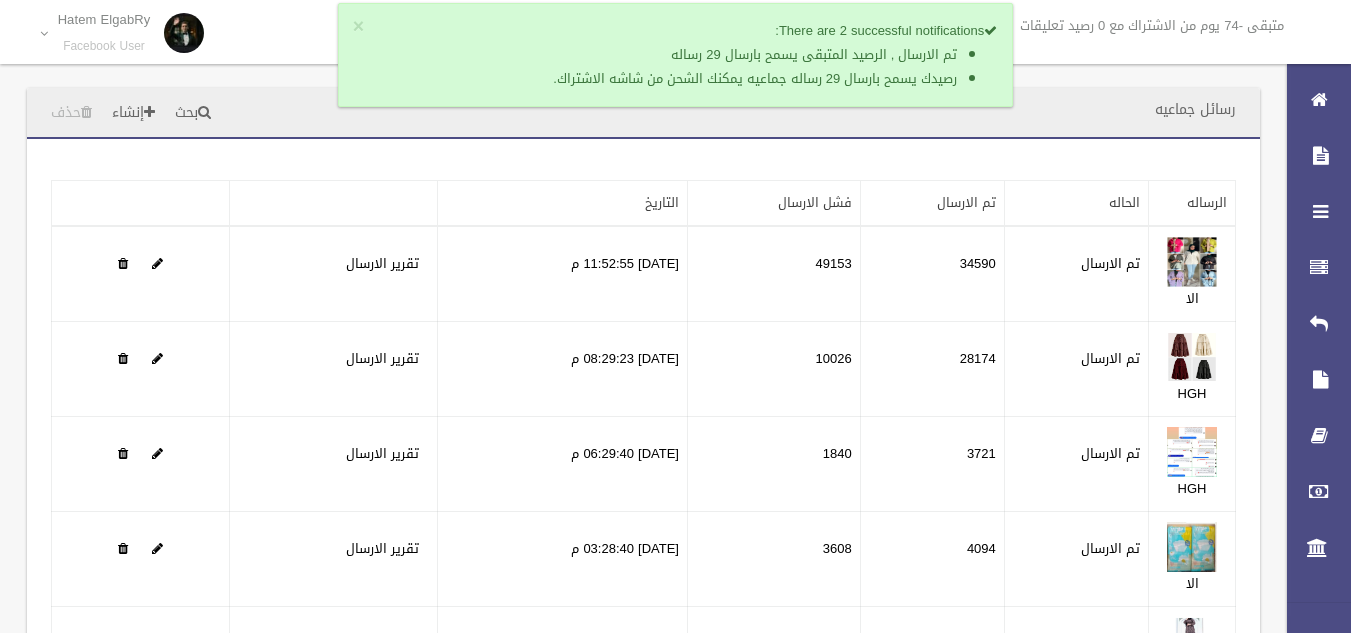 scroll, scrollTop: 0, scrollLeft: 0, axis: both 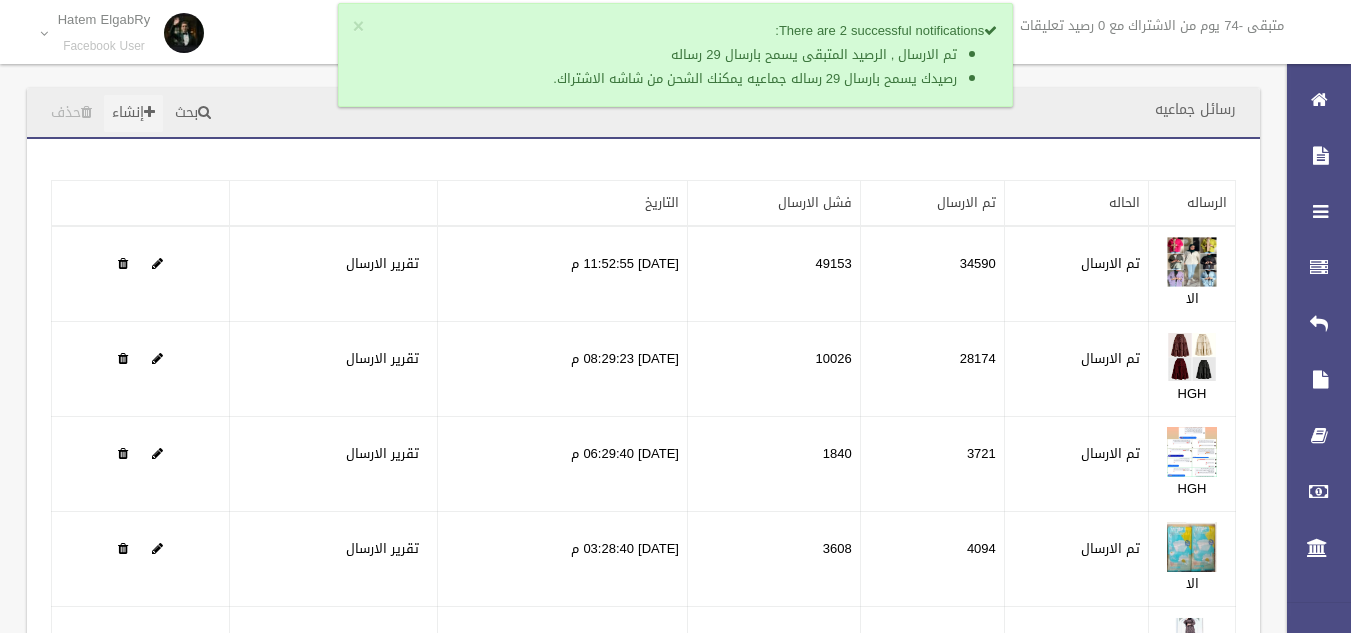 click on "إنشاء" at bounding box center [133, 113] 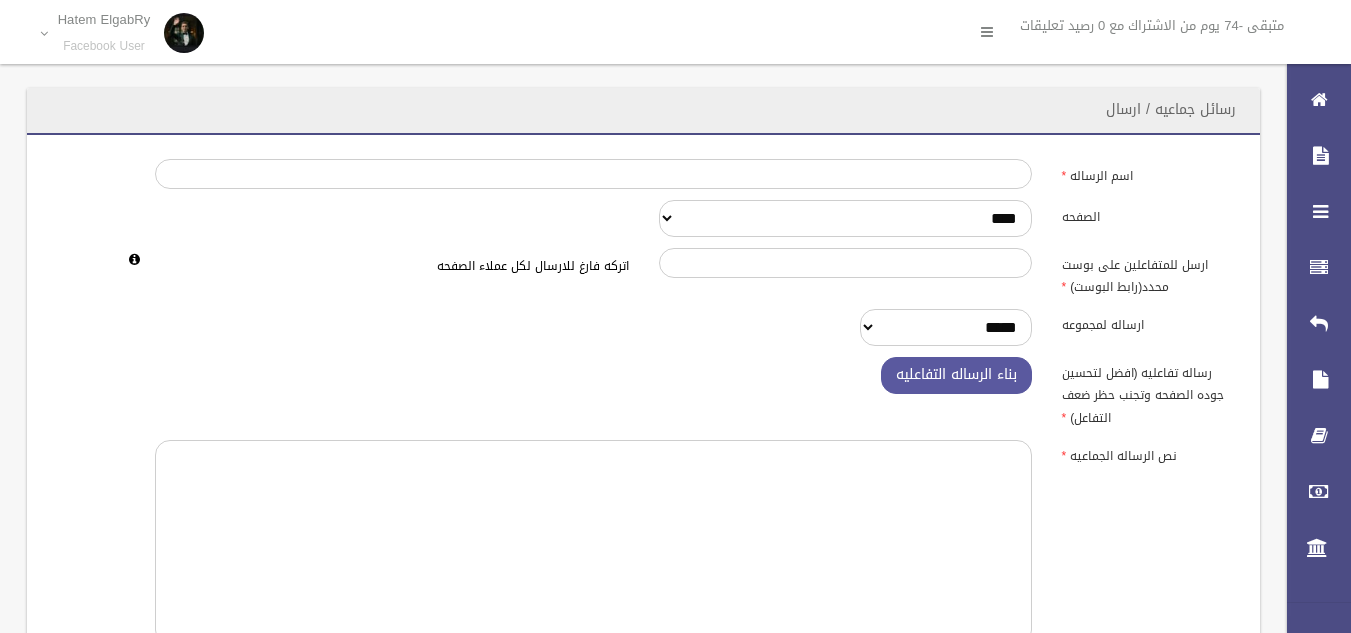scroll, scrollTop: 0, scrollLeft: 0, axis: both 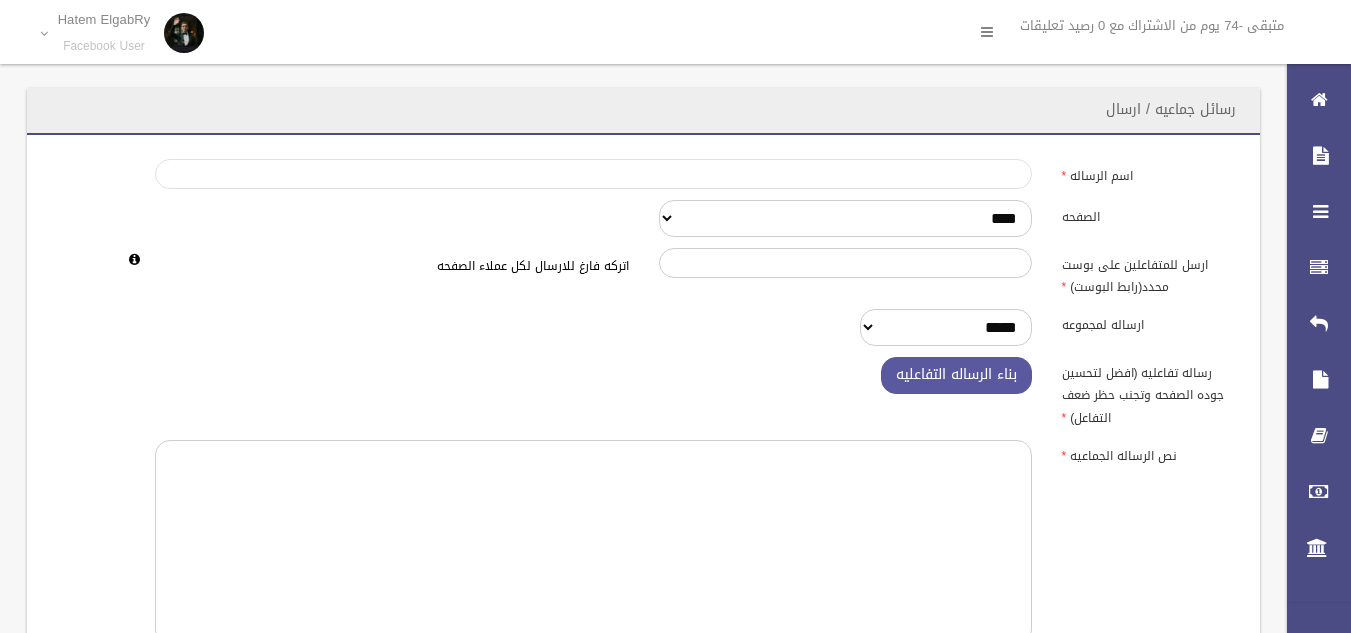 click on "اسم الرساله" at bounding box center (593, 174) 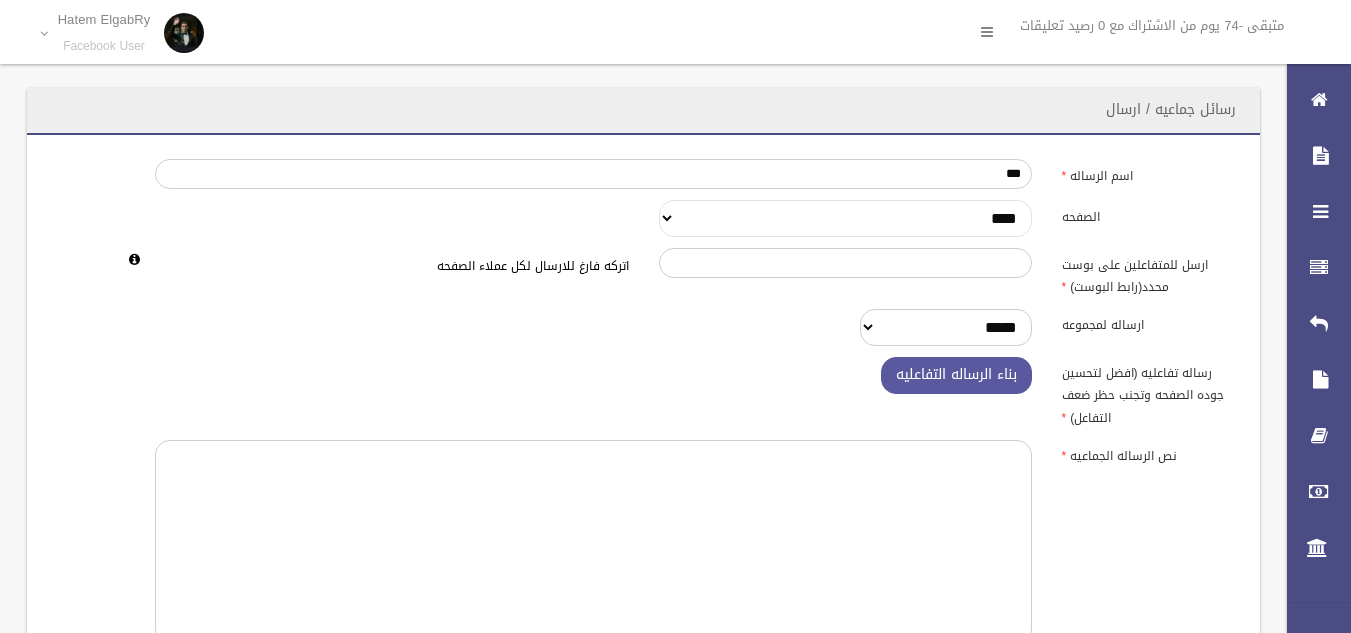click on "**********" at bounding box center (845, 218) 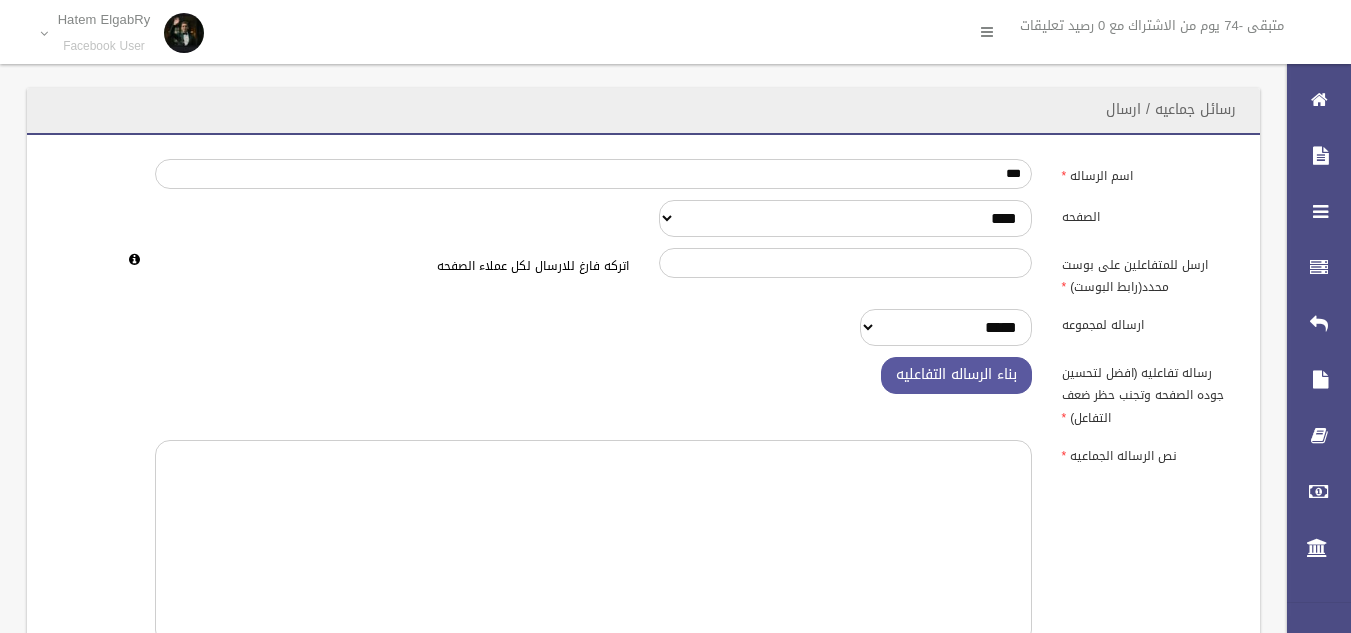 click on "رساله تفاعليه (افضل لتحسين جوده الصفحه وتجنب حظر ضعف التفاعل)
بناء الرساله التفاعليه" at bounding box center [643, 393] 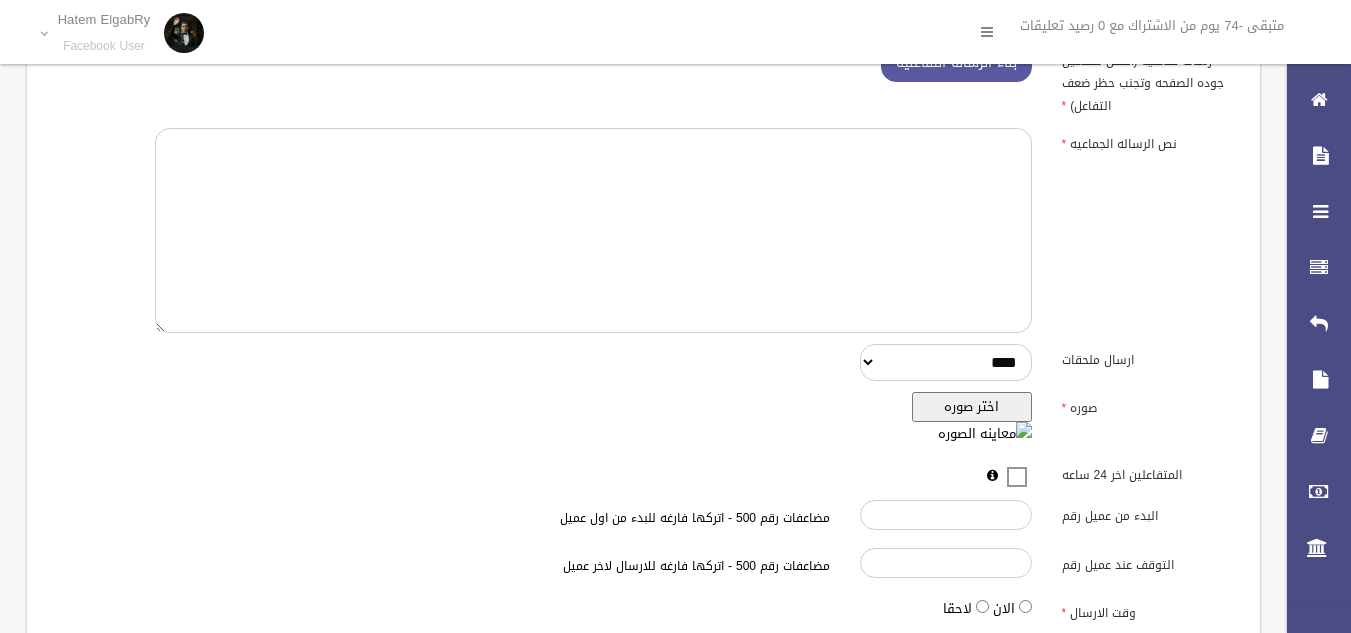 scroll, scrollTop: 311, scrollLeft: 0, axis: vertical 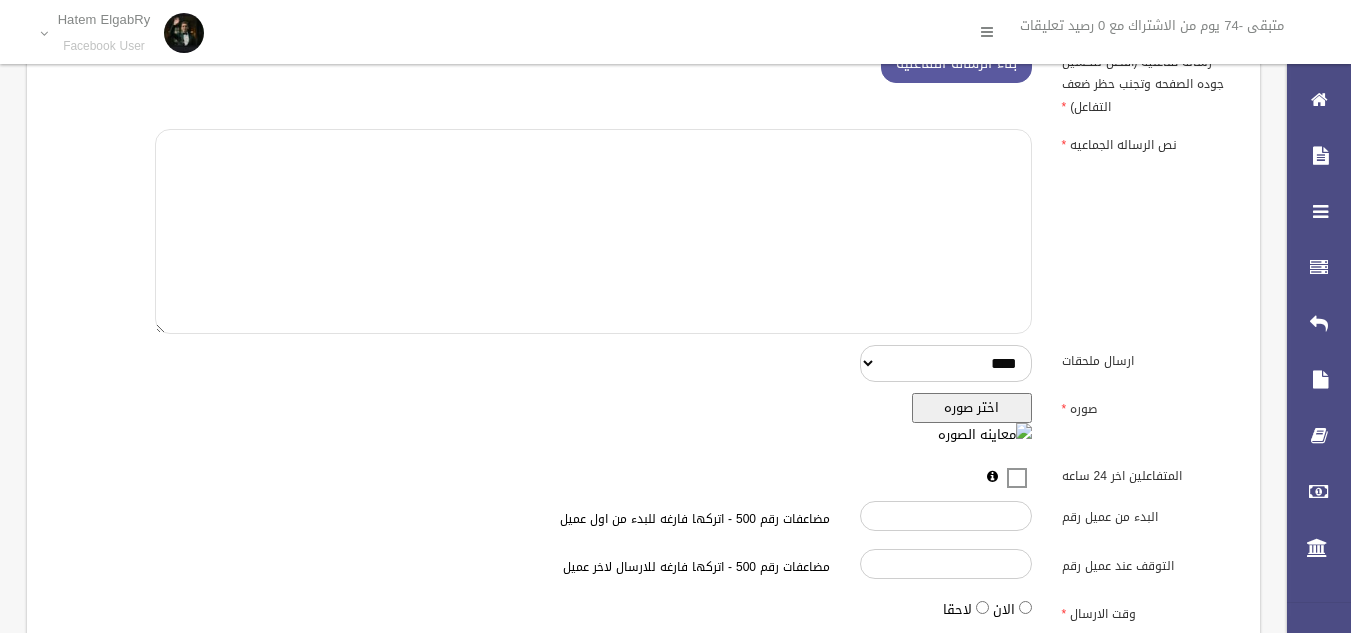 click at bounding box center [593, 231] 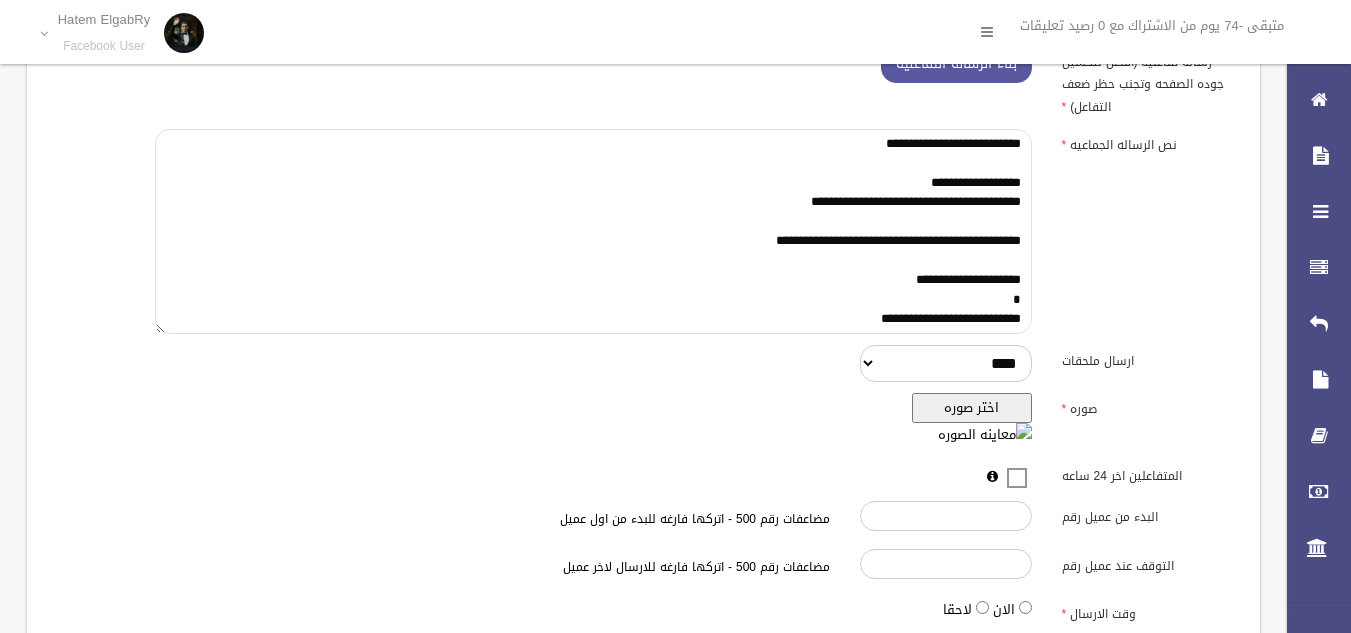 scroll, scrollTop: 233, scrollLeft: 0, axis: vertical 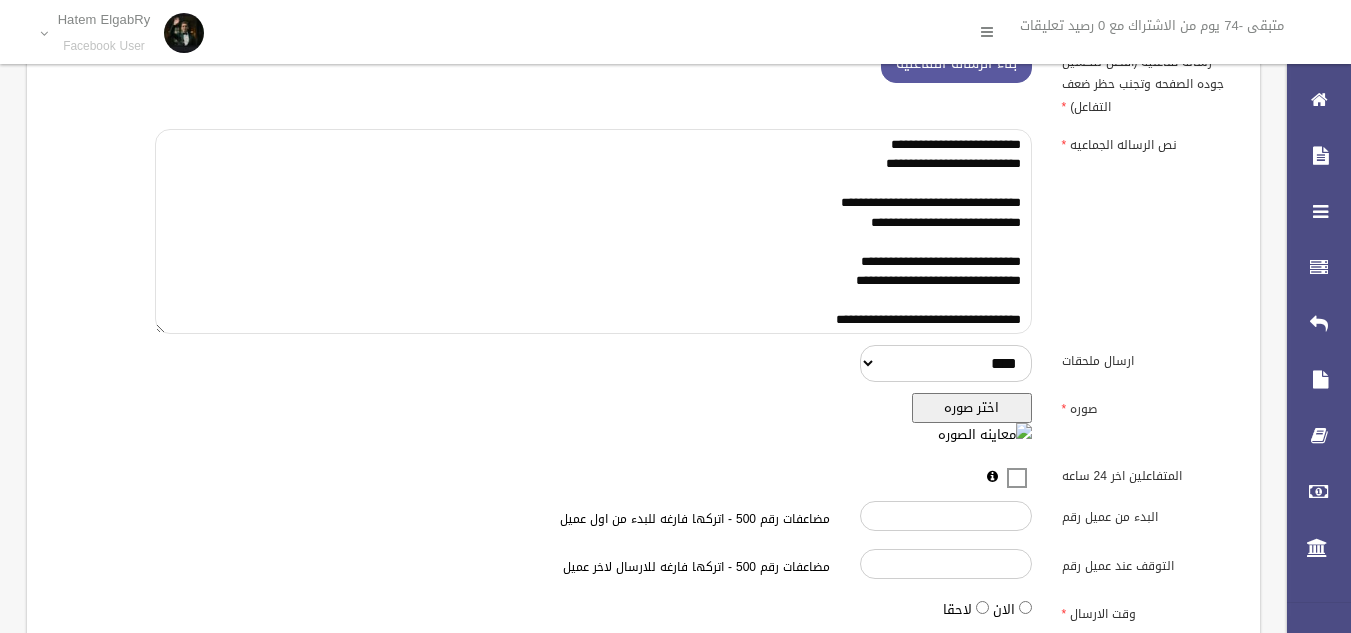 type on "**********" 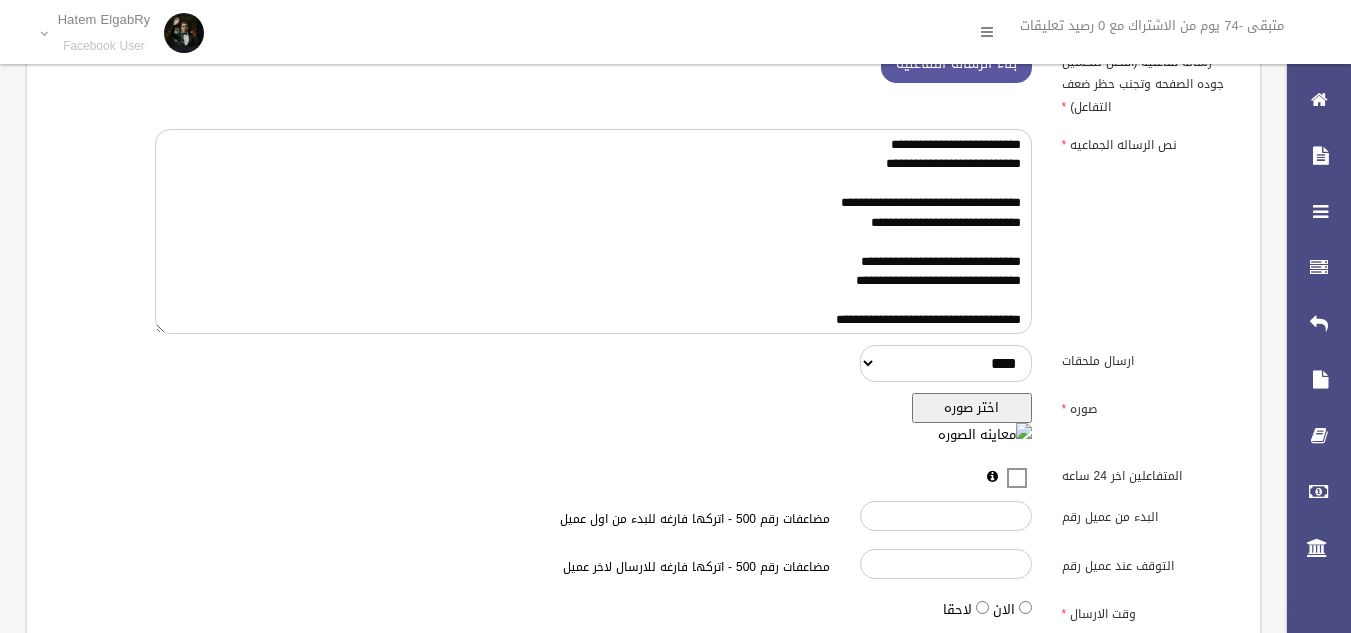 click on "اختر صوره" at bounding box center [972, 408] 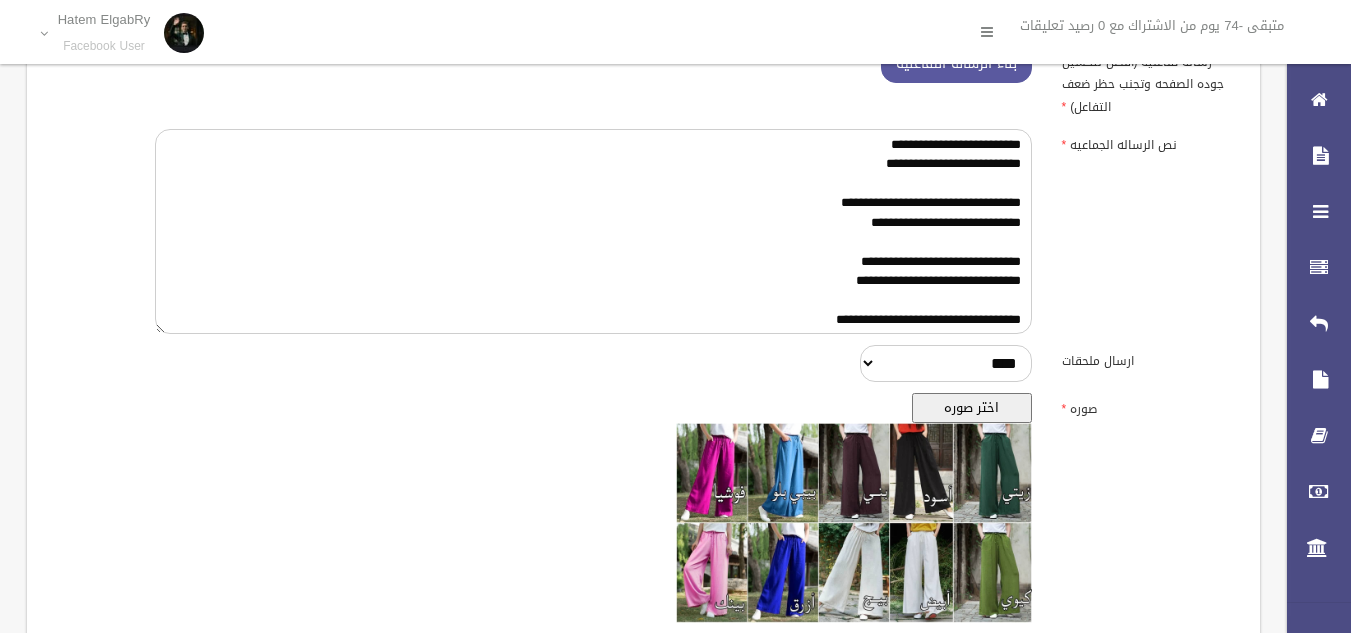 scroll, scrollTop: 234, scrollLeft: 0, axis: vertical 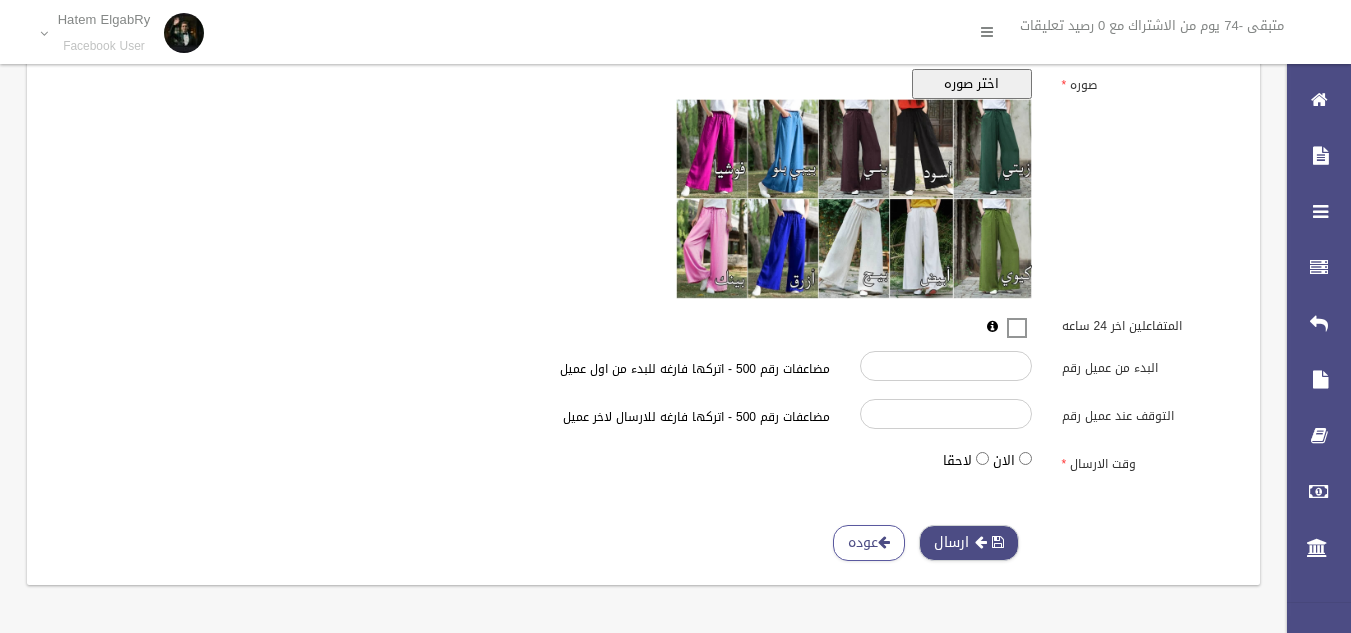 type 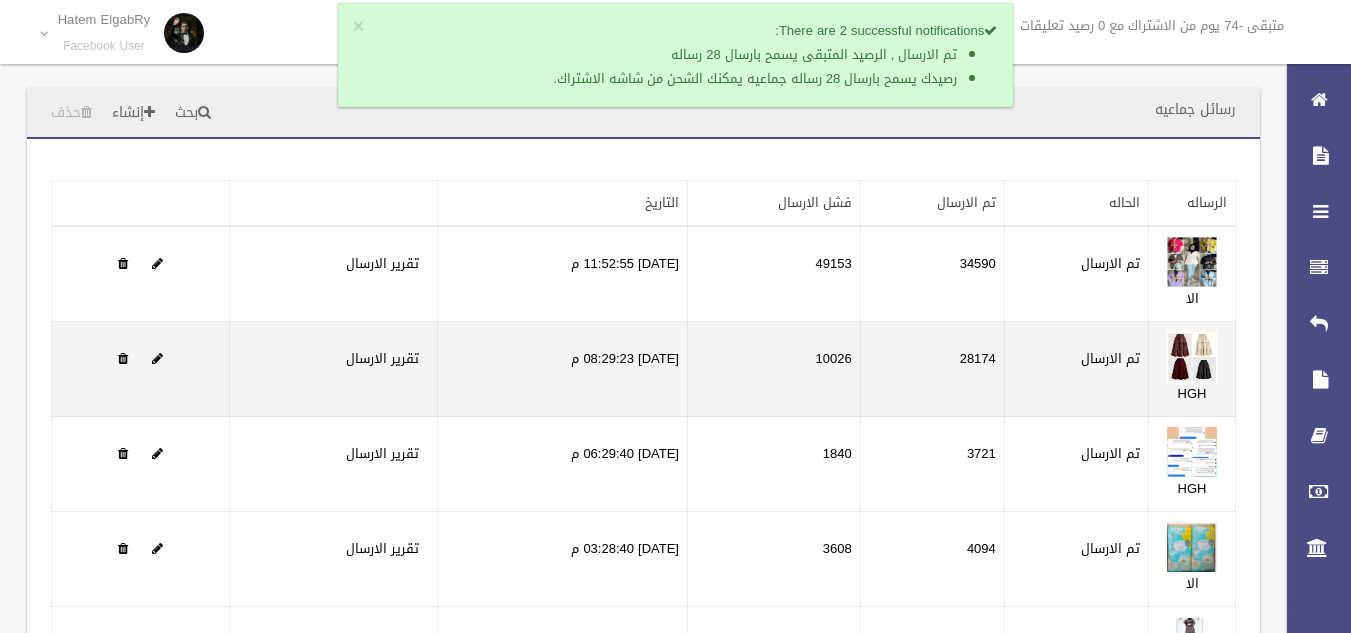 scroll, scrollTop: 0, scrollLeft: 0, axis: both 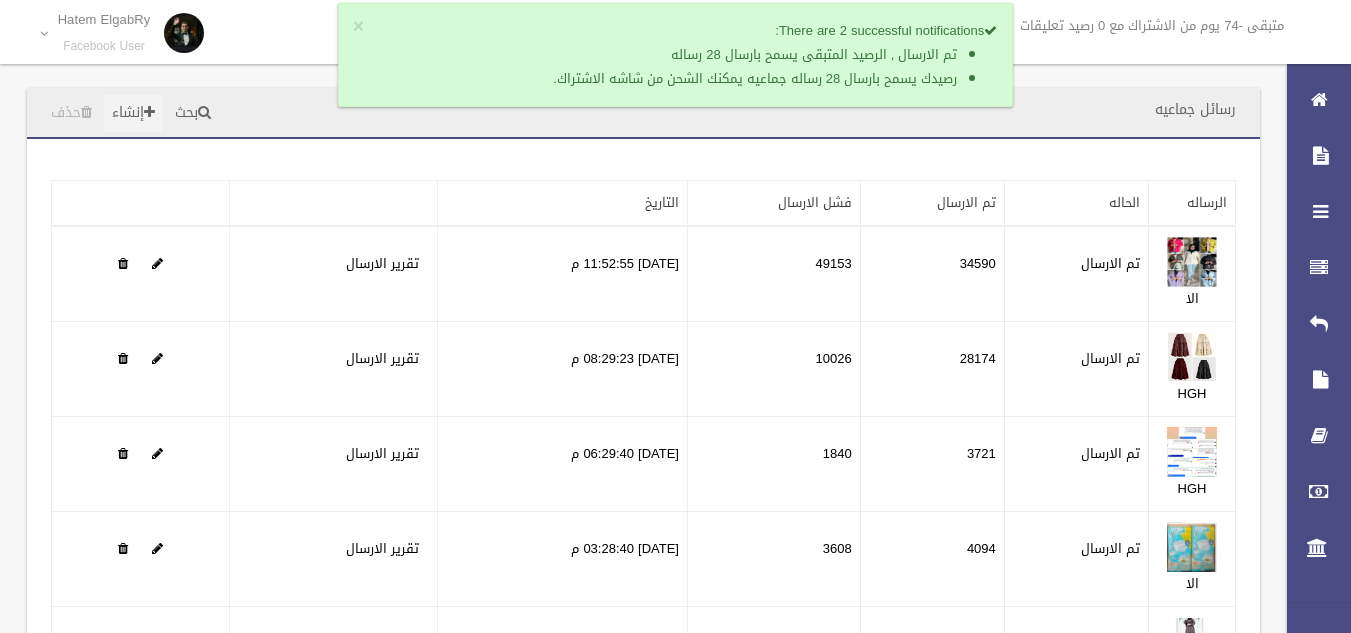 click on "إنشاء" at bounding box center (133, 113) 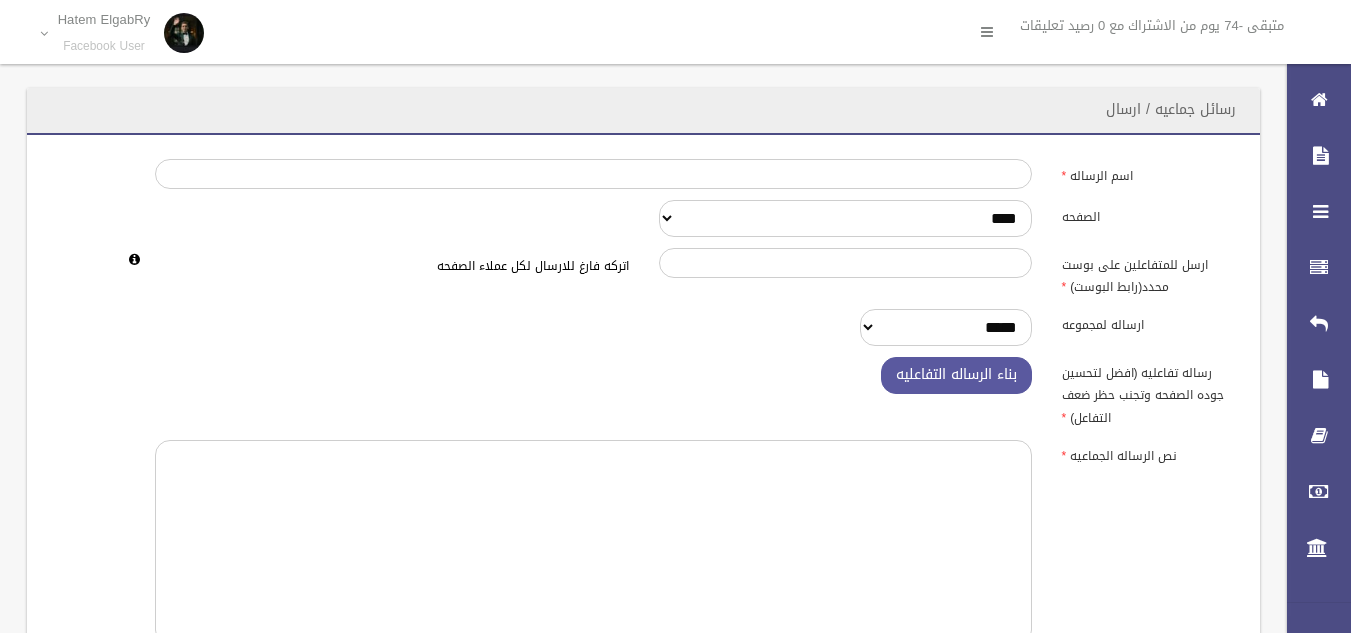 scroll, scrollTop: 0, scrollLeft: 0, axis: both 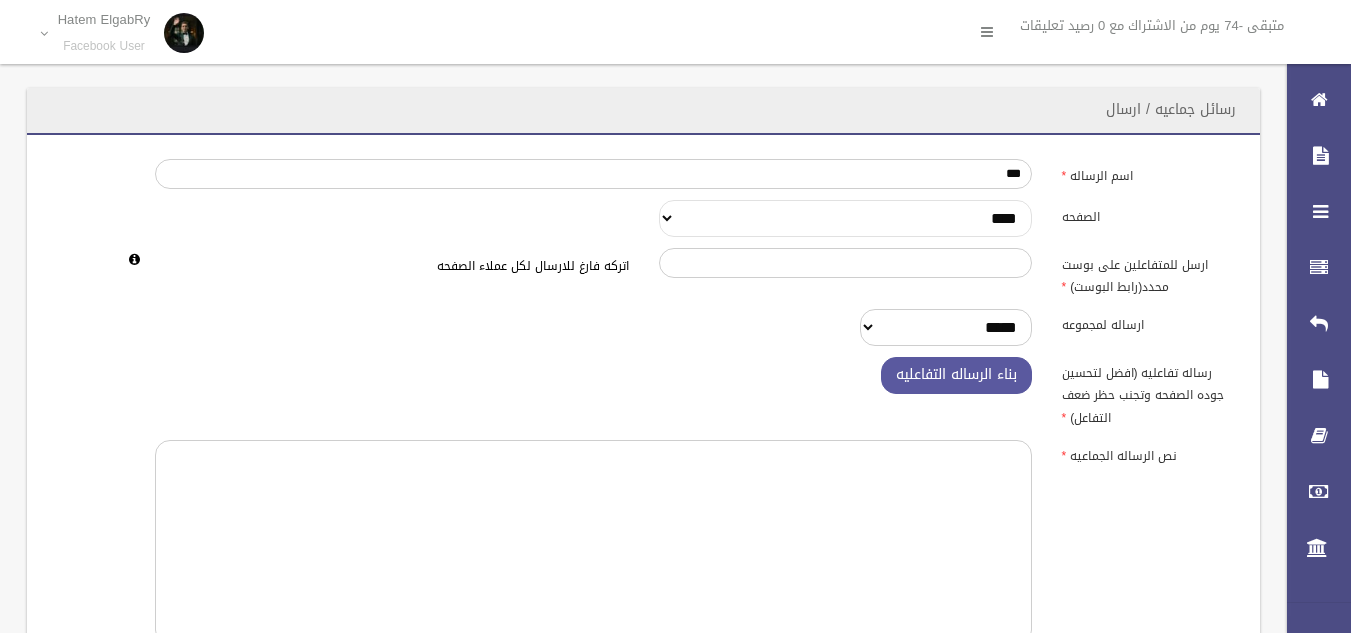 click on "**********" at bounding box center (845, 218) 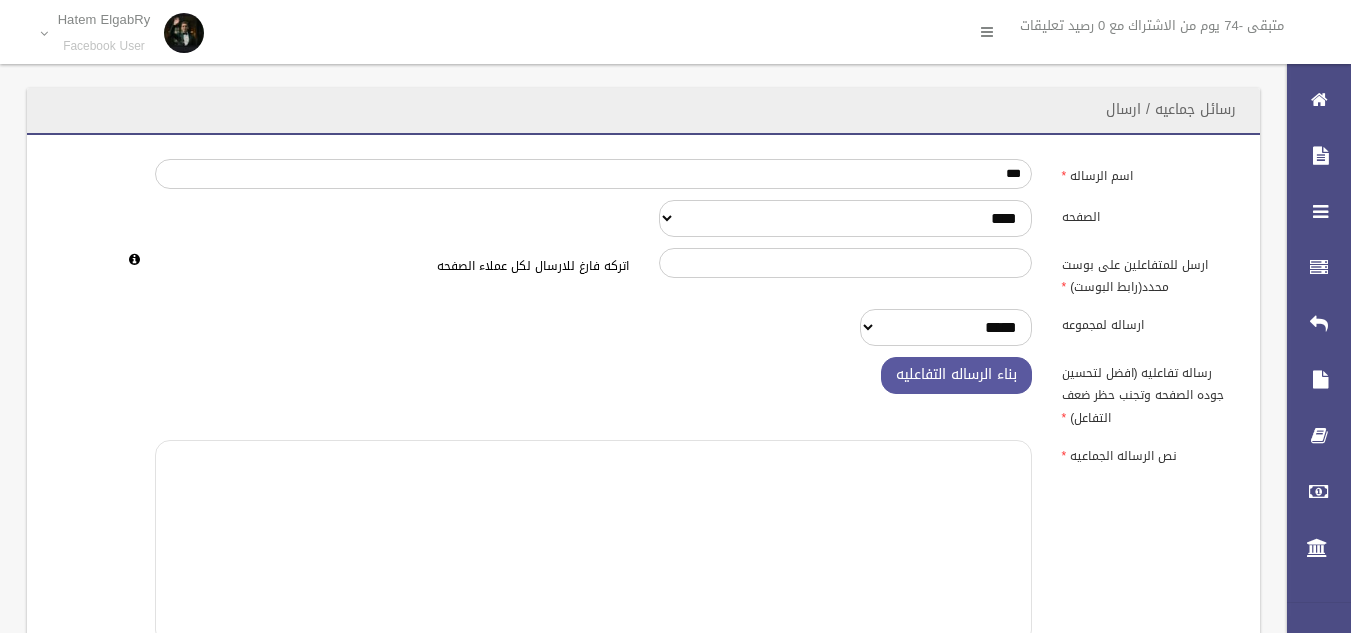 click at bounding box center [593, 542] 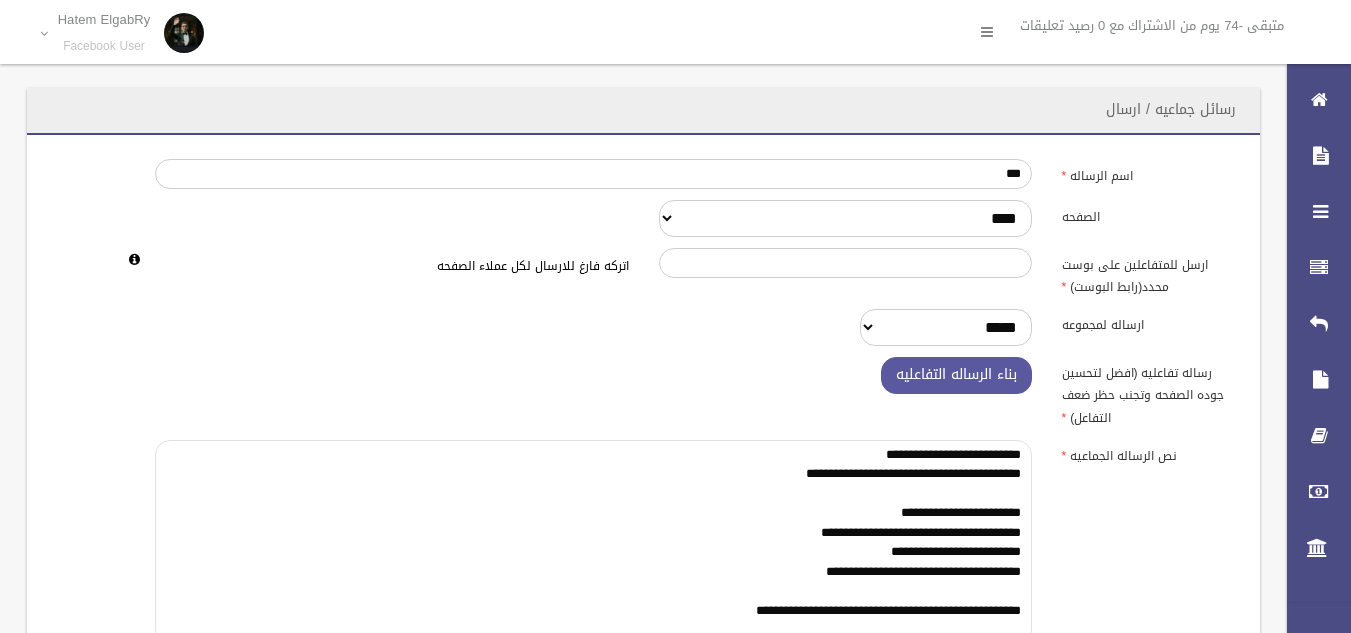 scroll, scrollTop: 11, scrollLeft: 0, axis: vertical 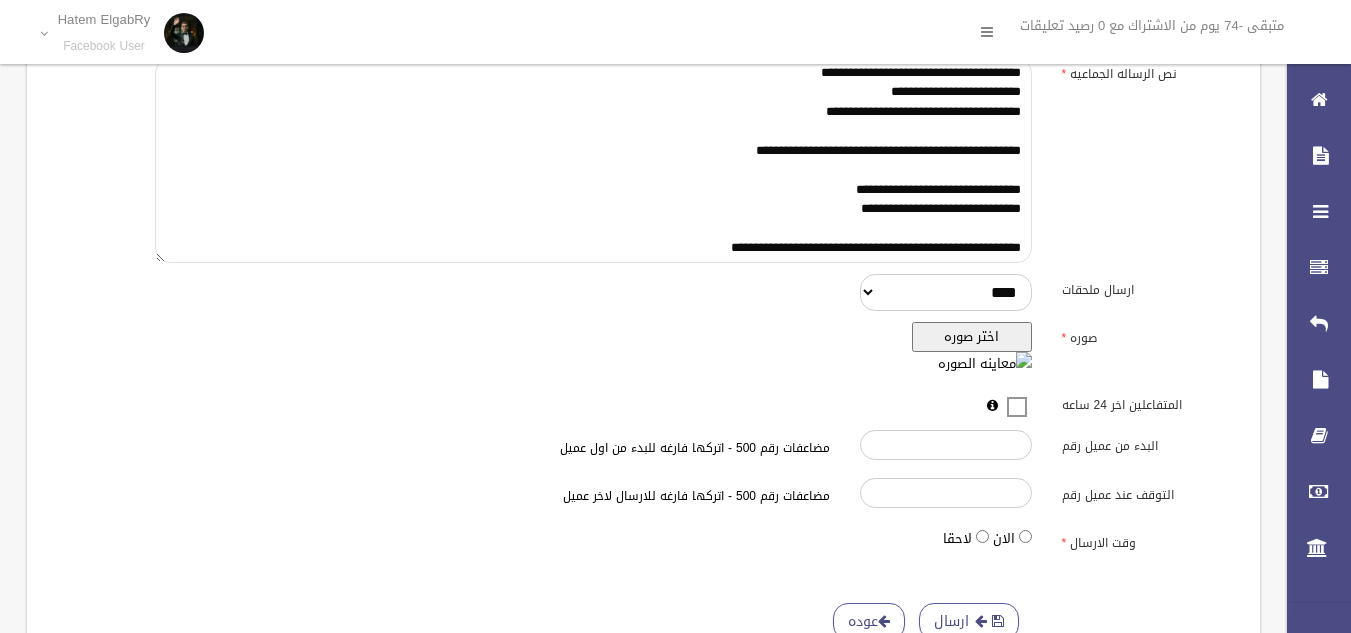 type on "**********" 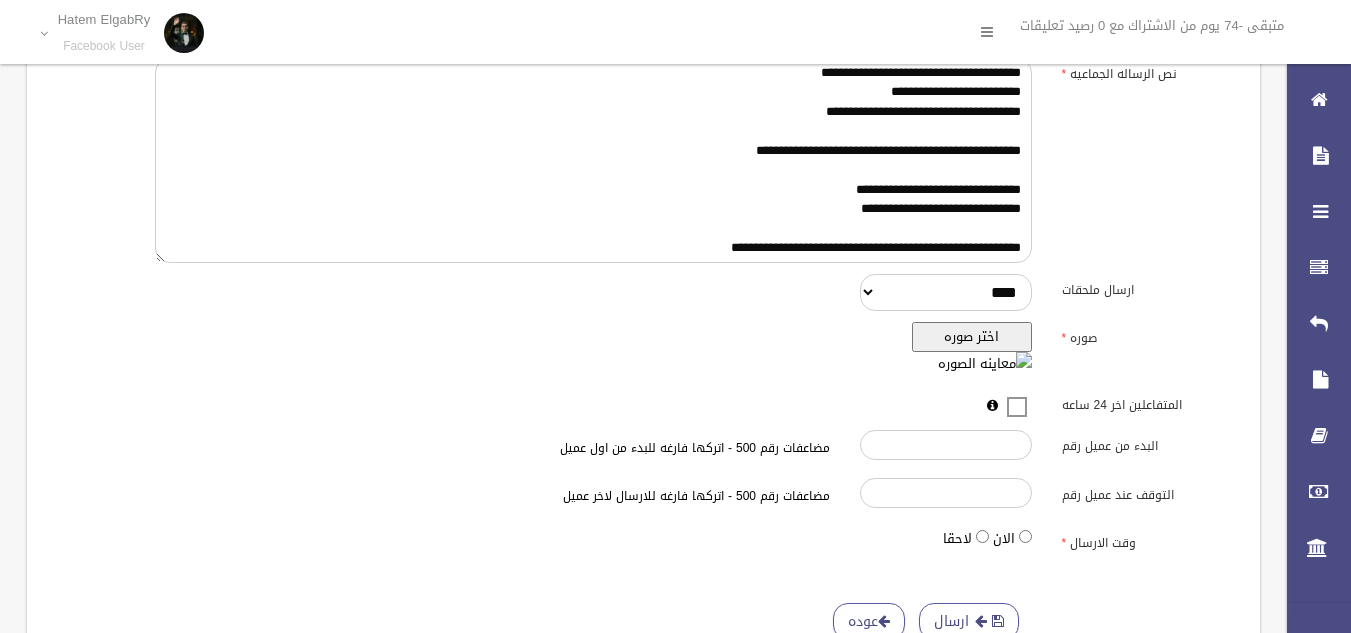 click on "اختر صوره" at bounding box center [972, 337] 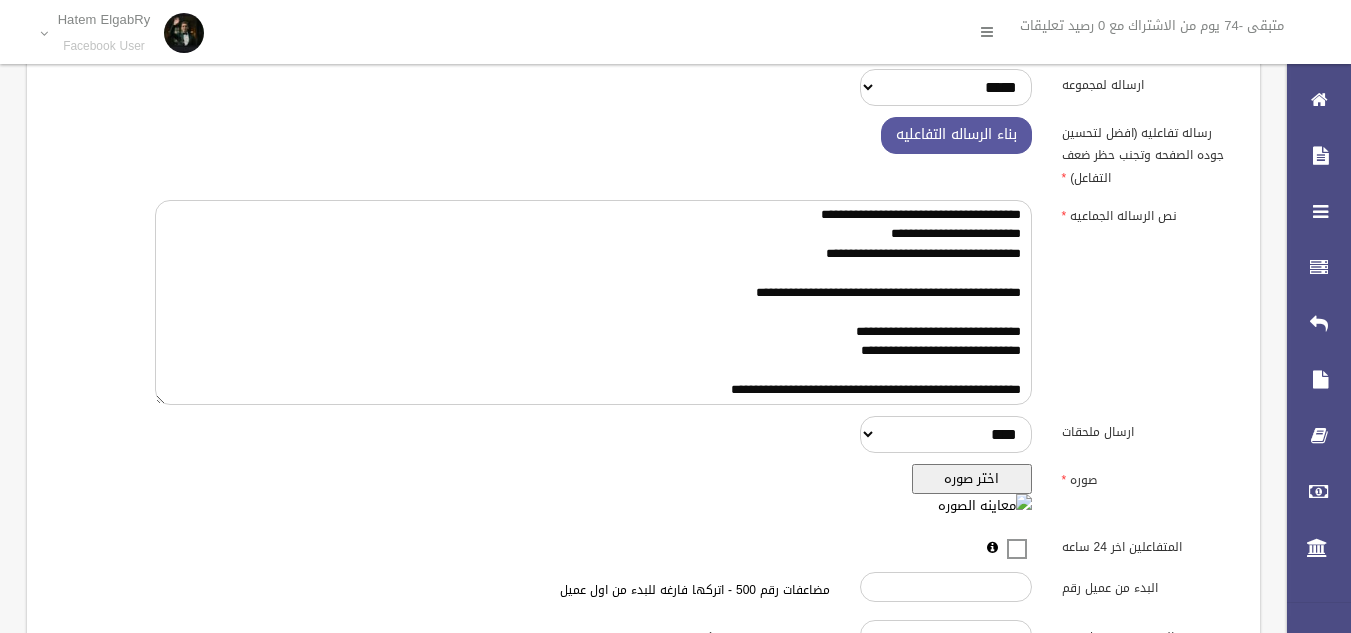 scroll, scrollTop: 461, scrollLeft: 0, axis: vertical 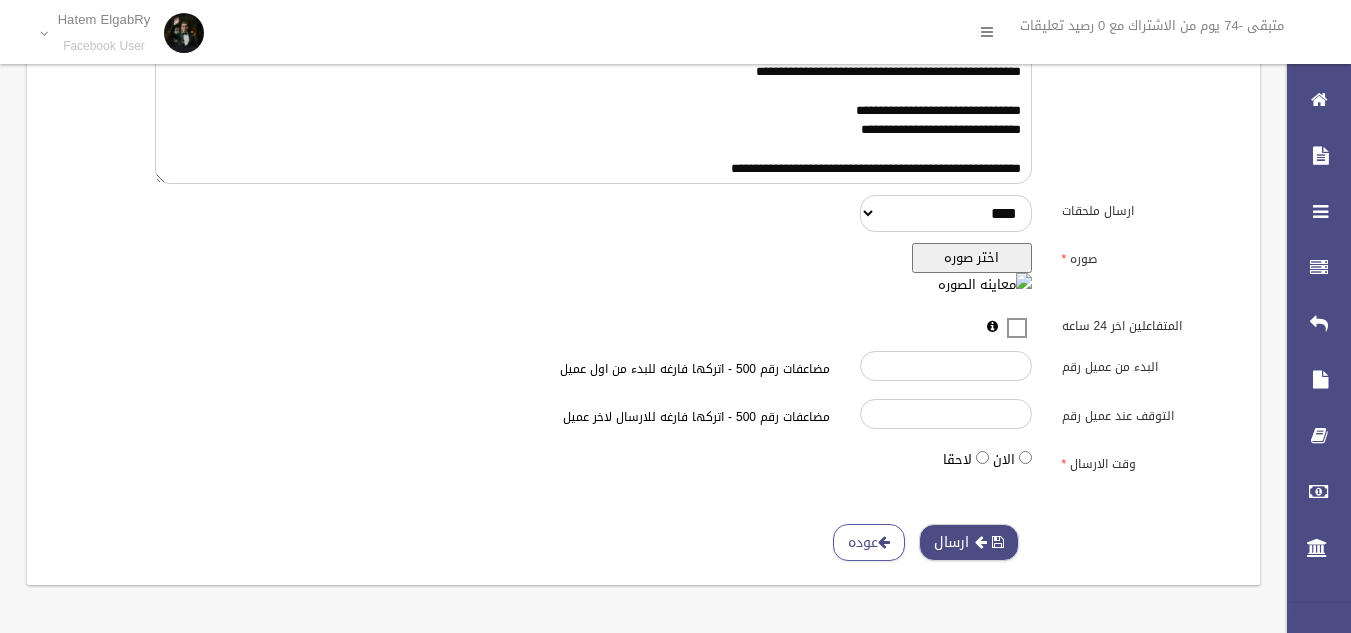 drag, startPoint x: 937, startPoint y: 521, endPoint x: 938, endPoint y: 539, distance: 18.027756 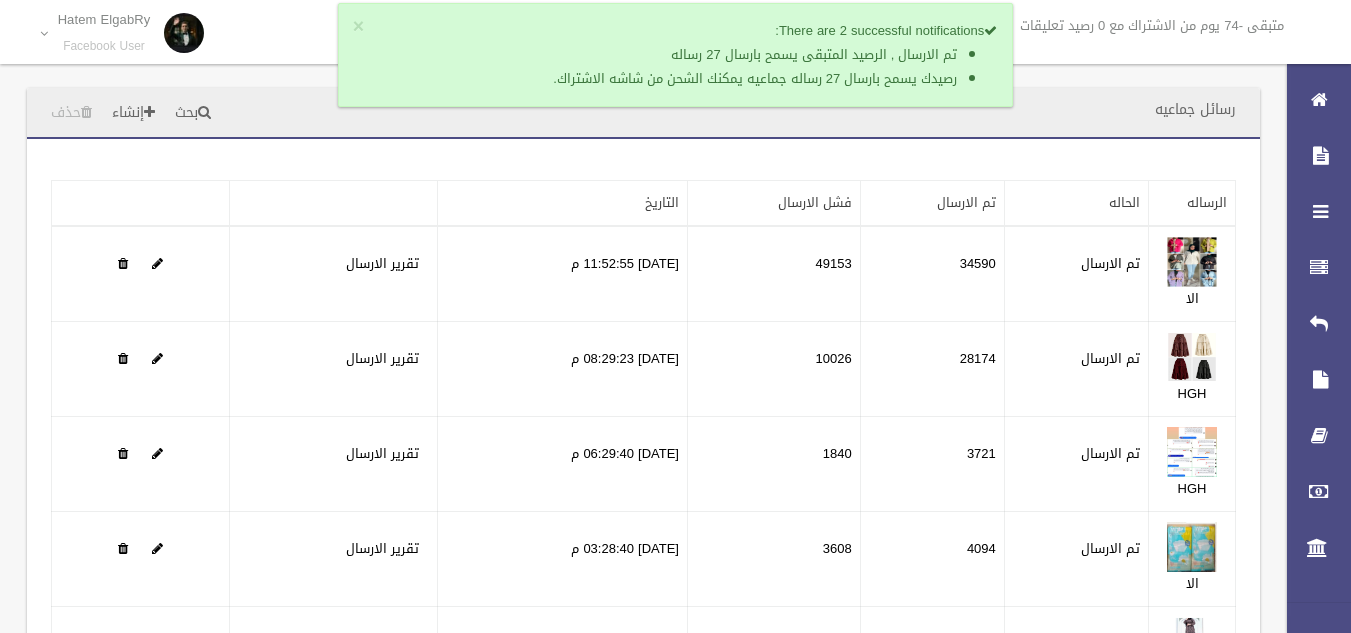 scroll, scrollTop: 0, scrollLeft: 0, axis: both 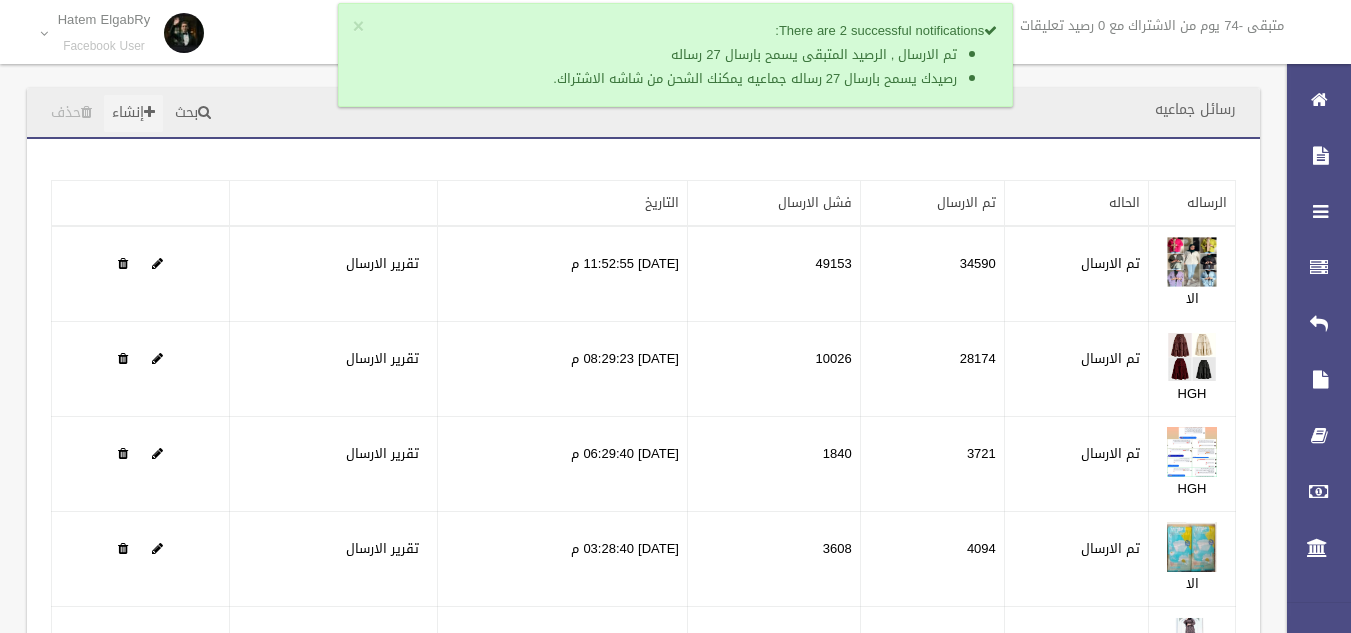 click on "إنشاء" at bounding box center [133, 113] 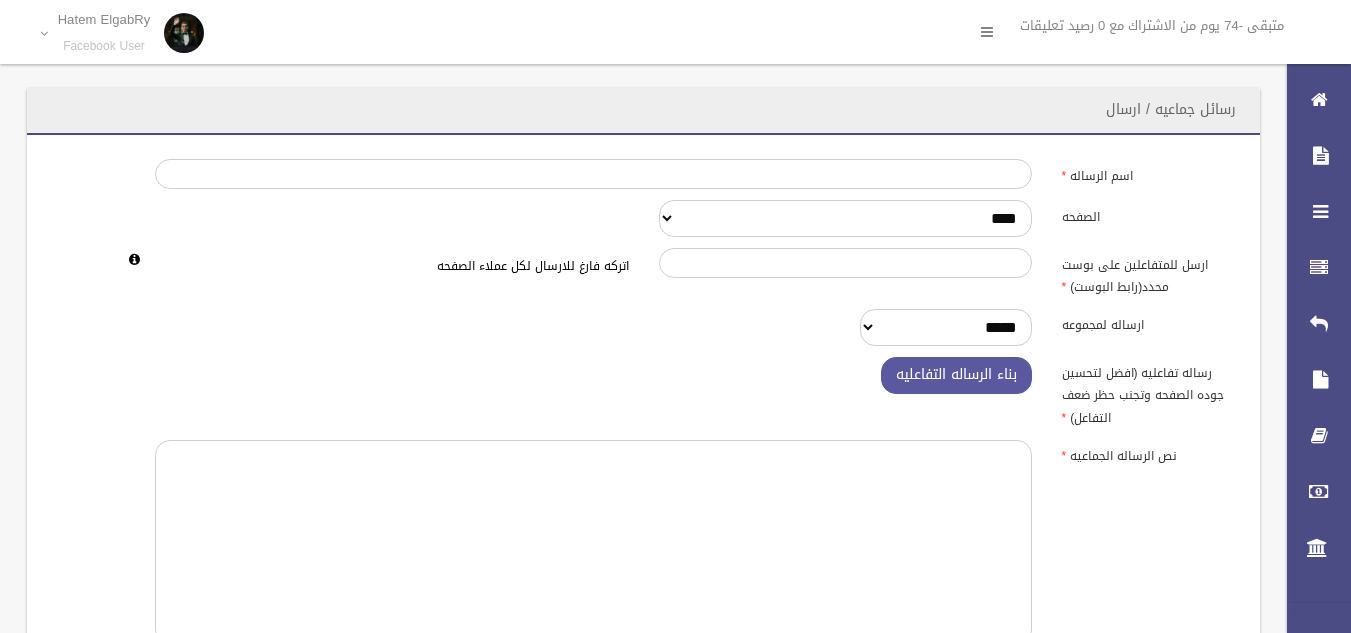 scroll, scrollTop: 0, scrollLeft: 0, axis: both 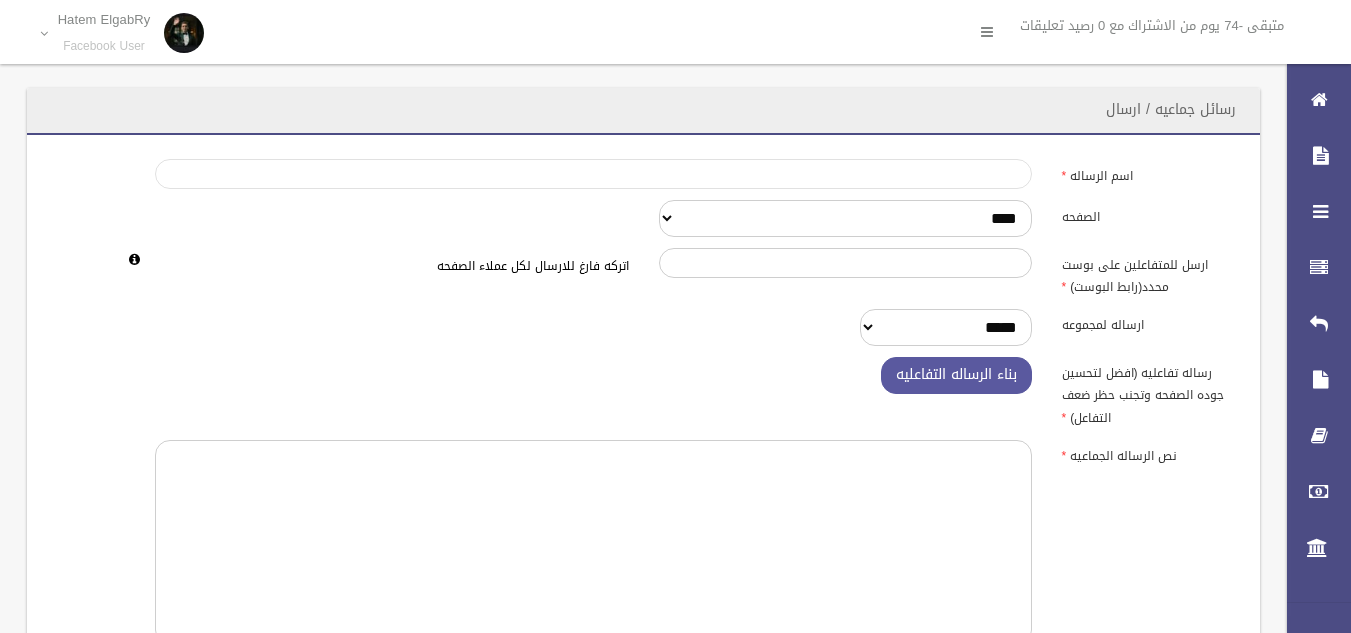 click on "اسم الرساله" at bounding box center [593, 174] 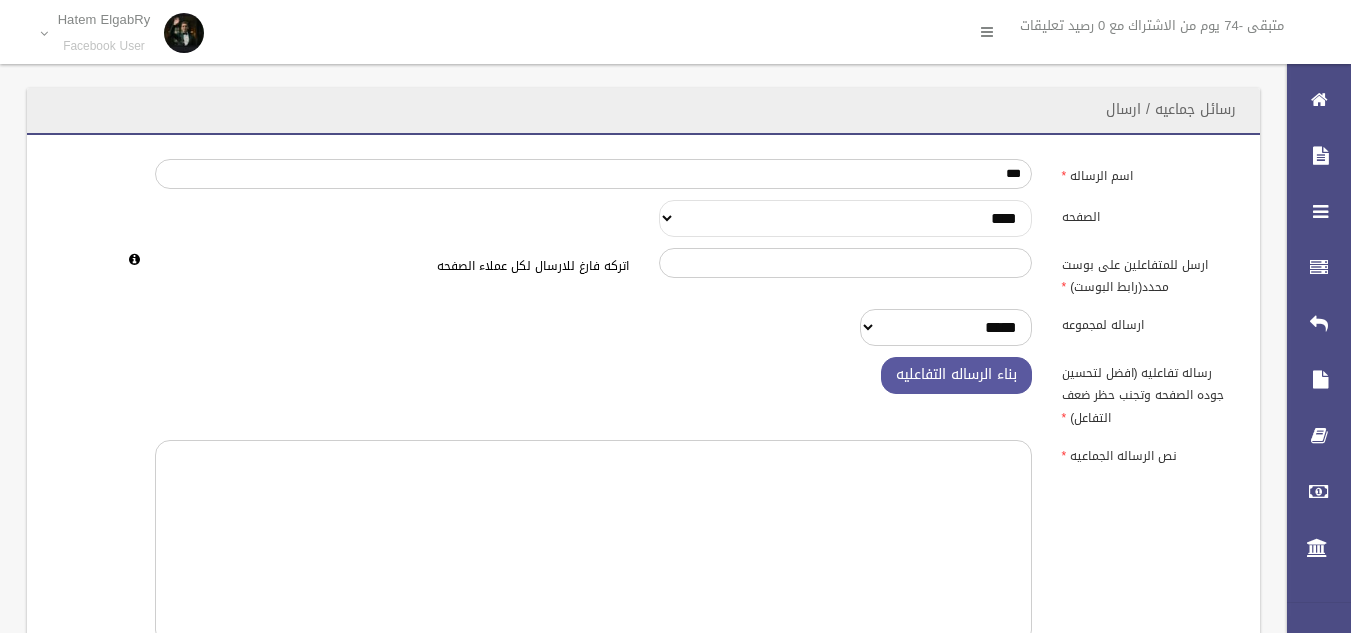 click on "**********" at bounding box center (845, 218) 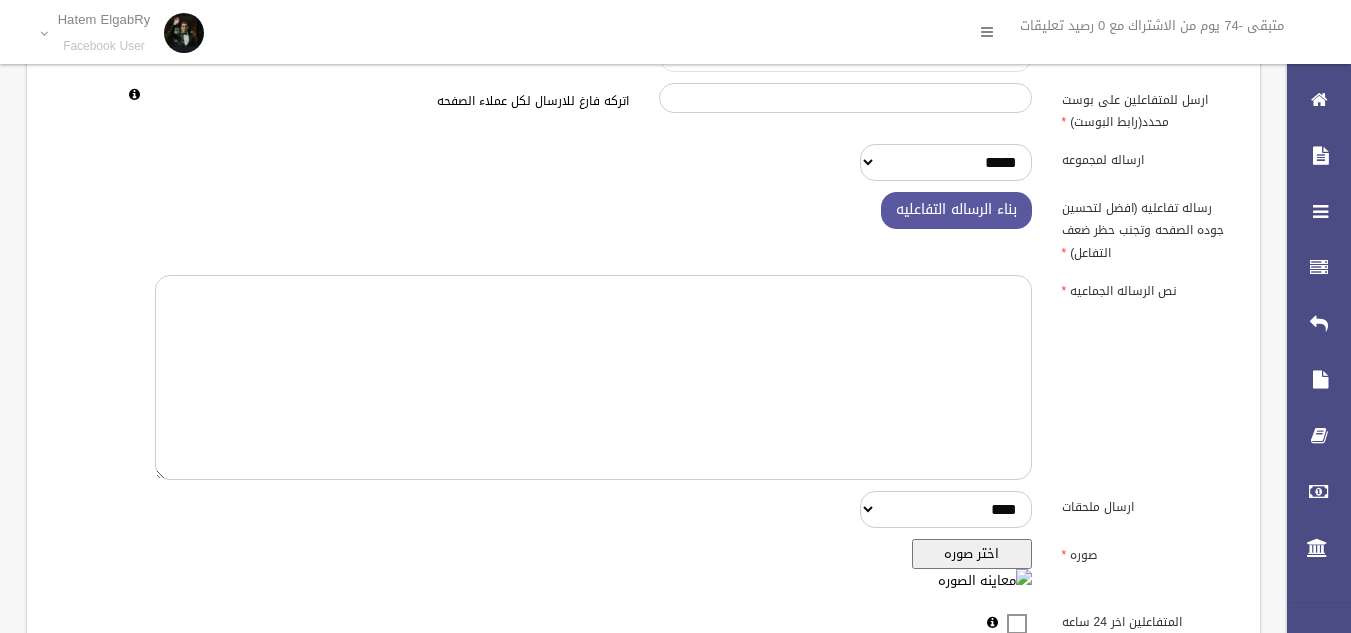 scroll, scrollTop: 0, scrollLeft: 0, axis: both 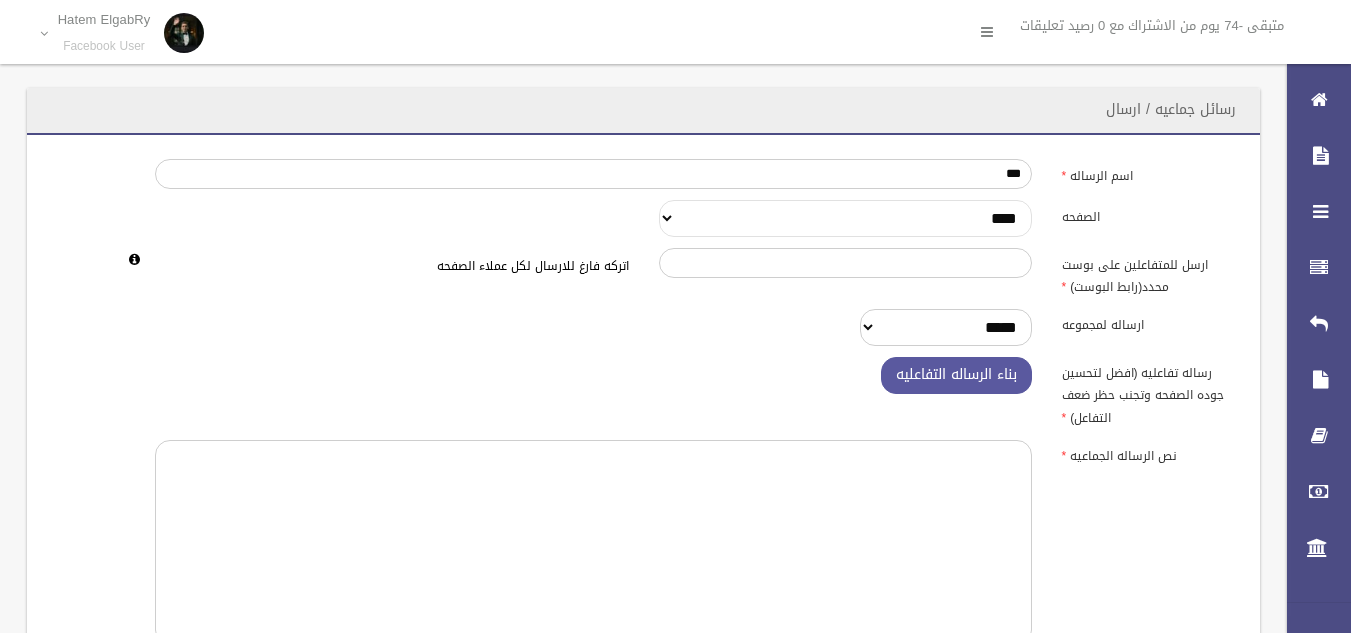 click on "**********" at bounding box center [845, 218] 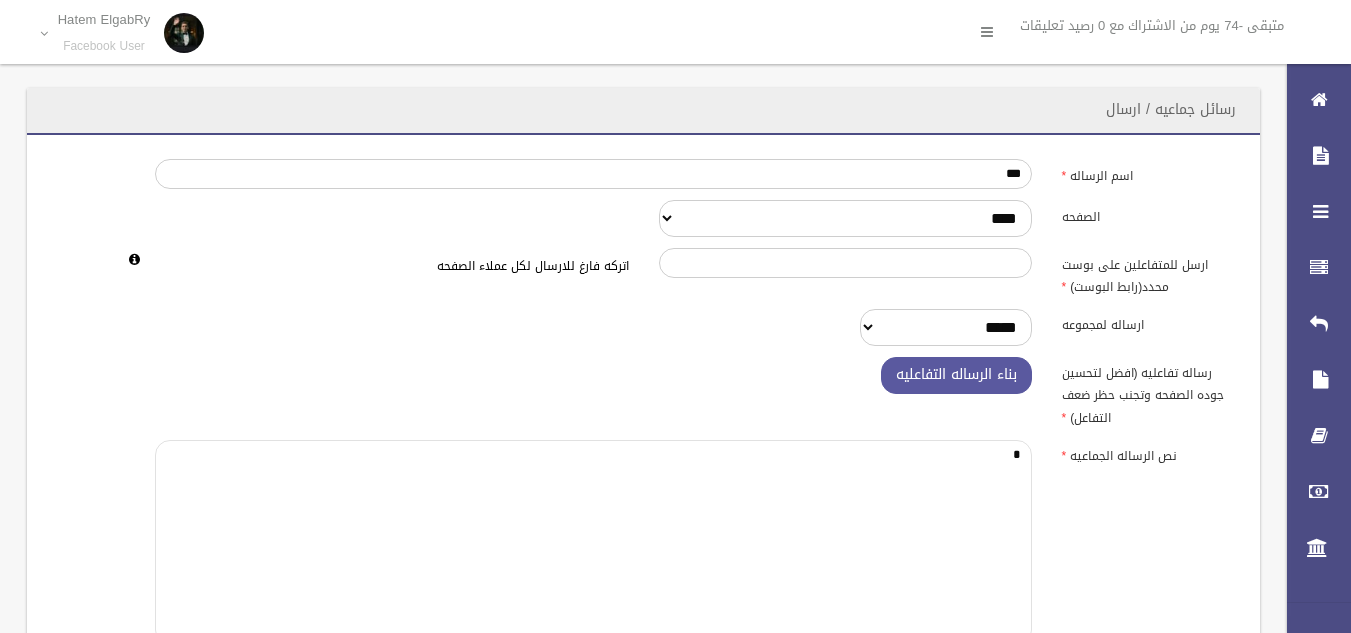 click on "*" at bounding box center [593, 542] 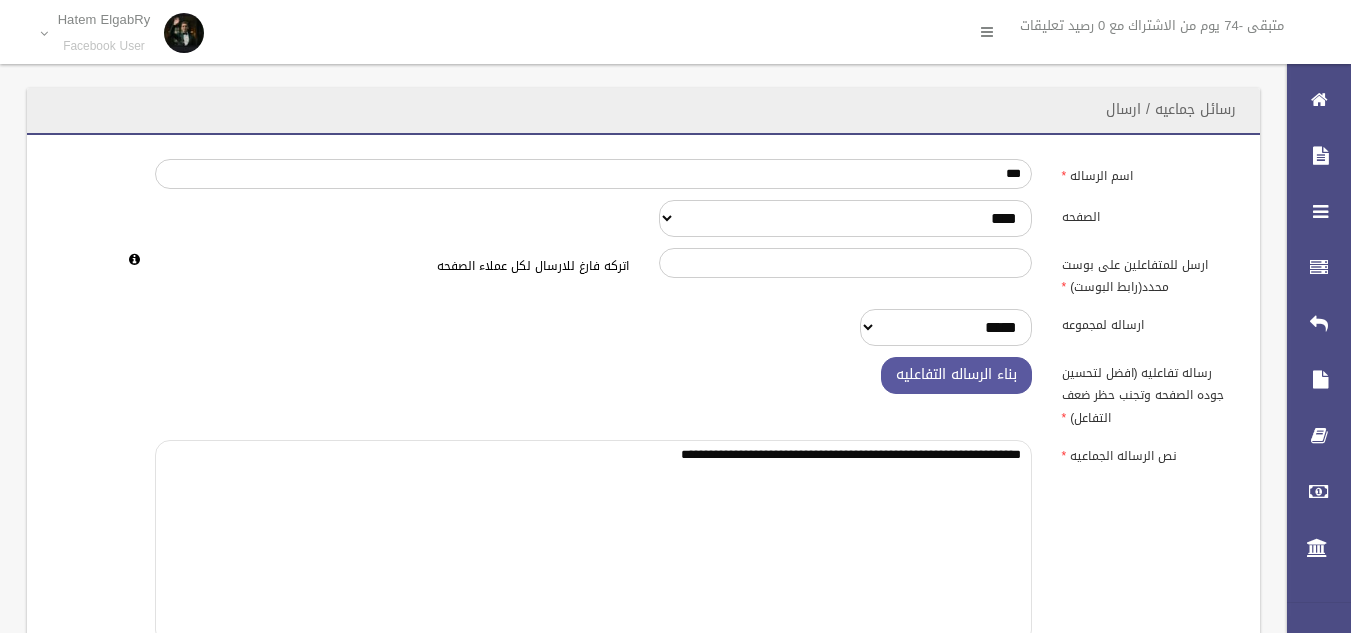 click on "**********" at bounding box center (593, 542) 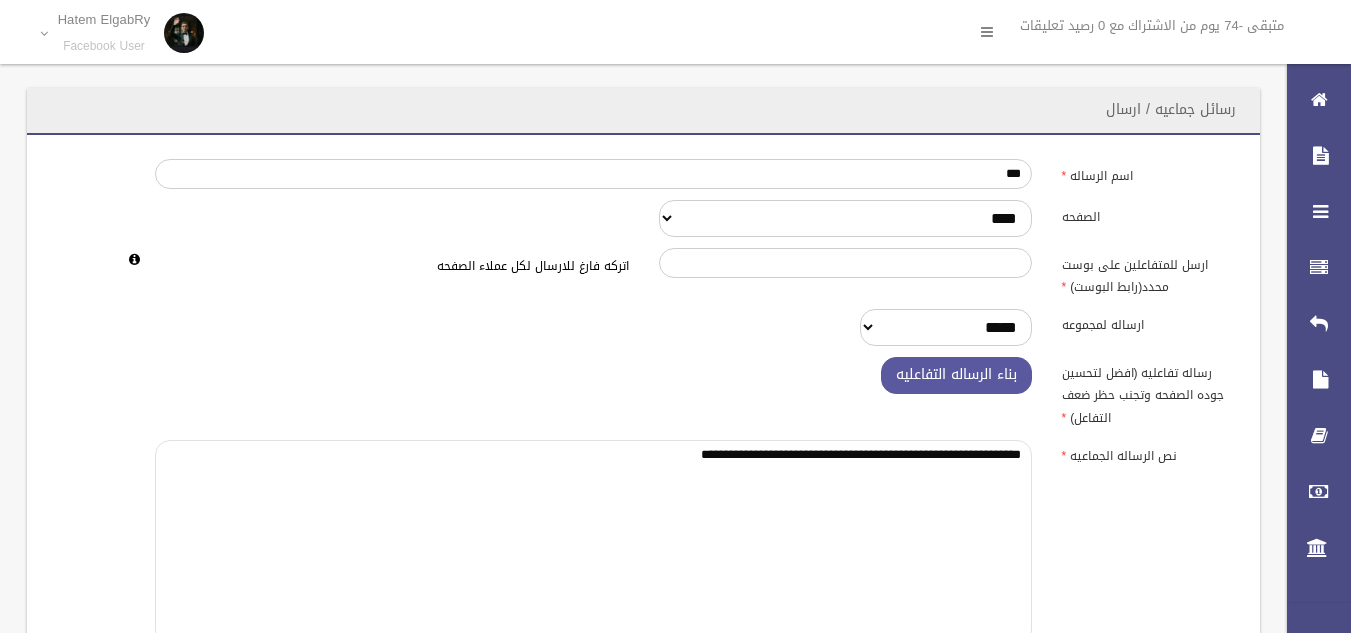 click on "**********" at bounding box center (593, 542) 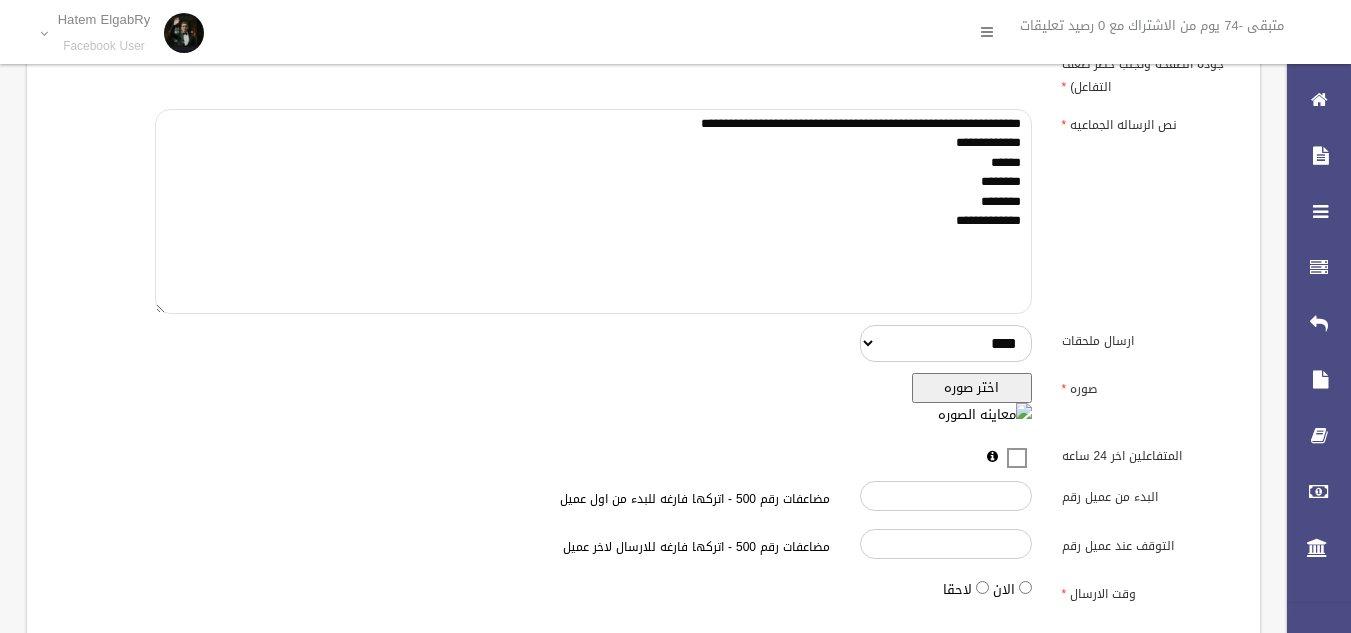 scroll, scrollTop: 333, scrollLeft: 0, axis: vertical 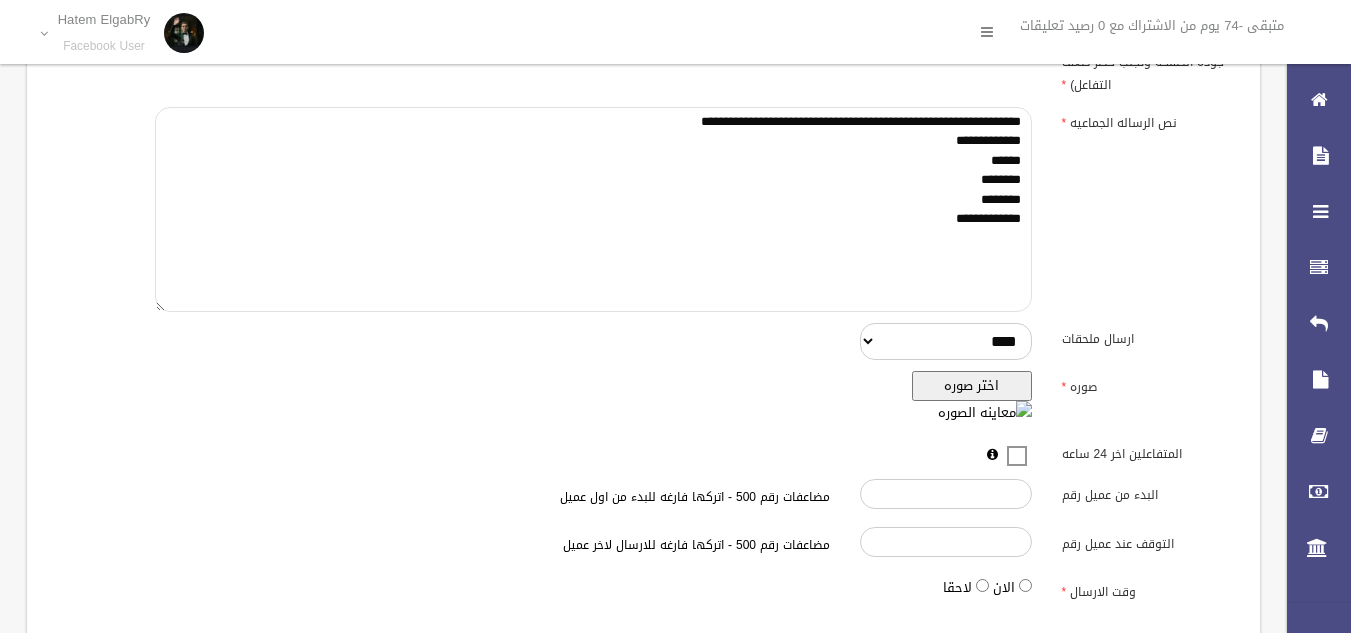 type on "**********" 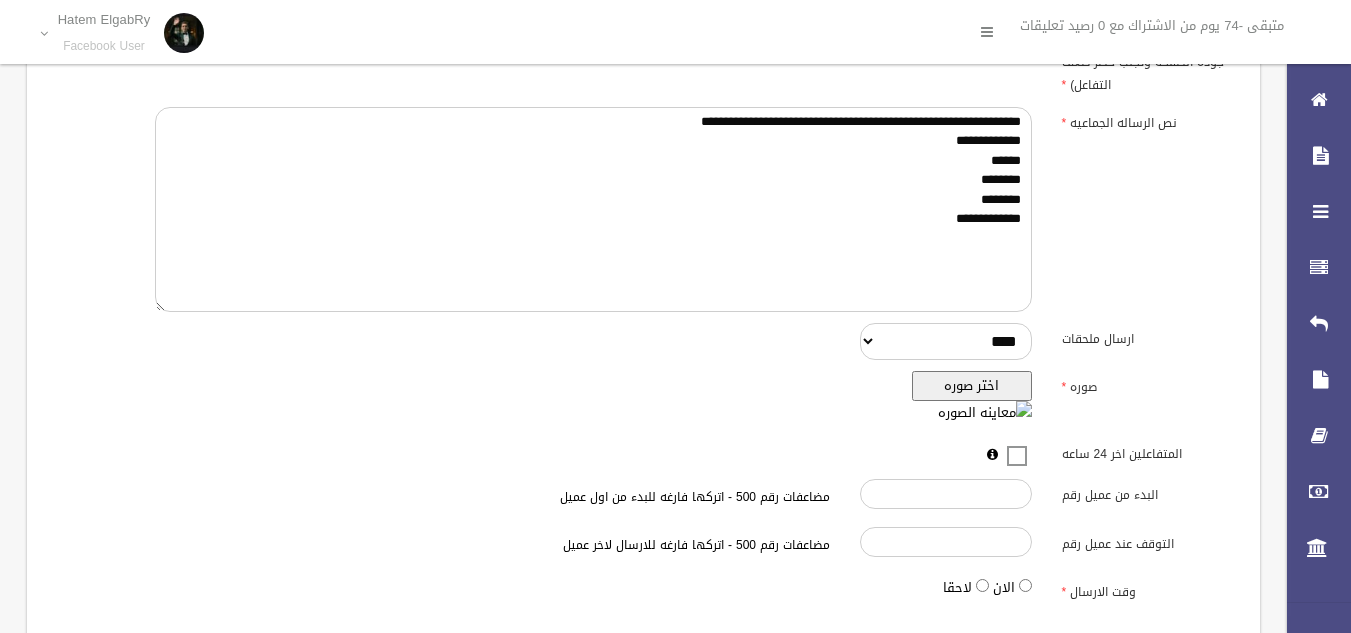 click on "اختر صوره" at bounding box center [972, 386] 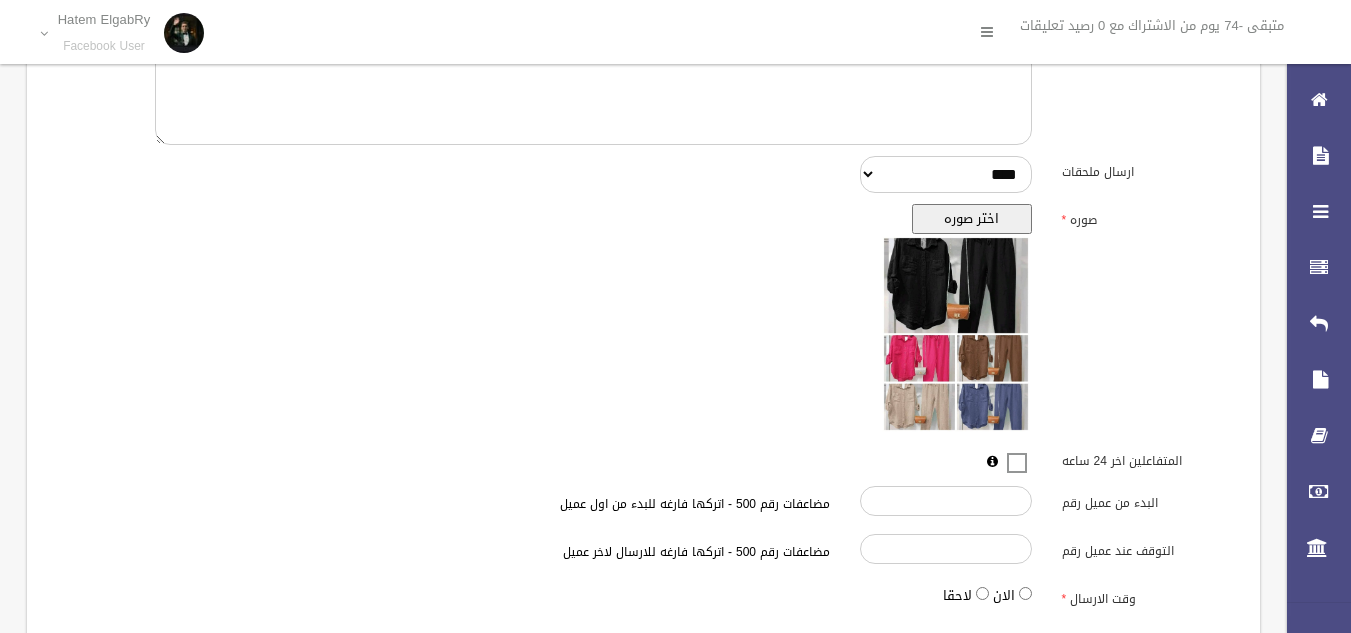 scroll, scrollTop: 635, scrollLeft: 0, axis: vertical 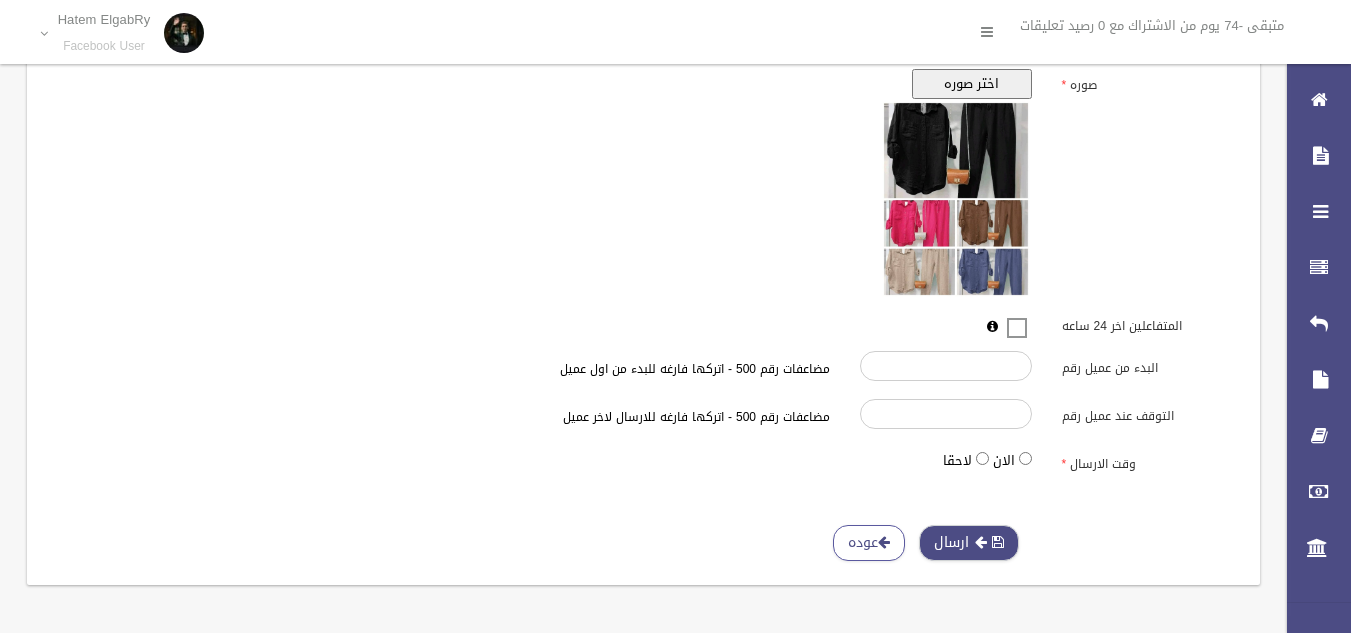 type 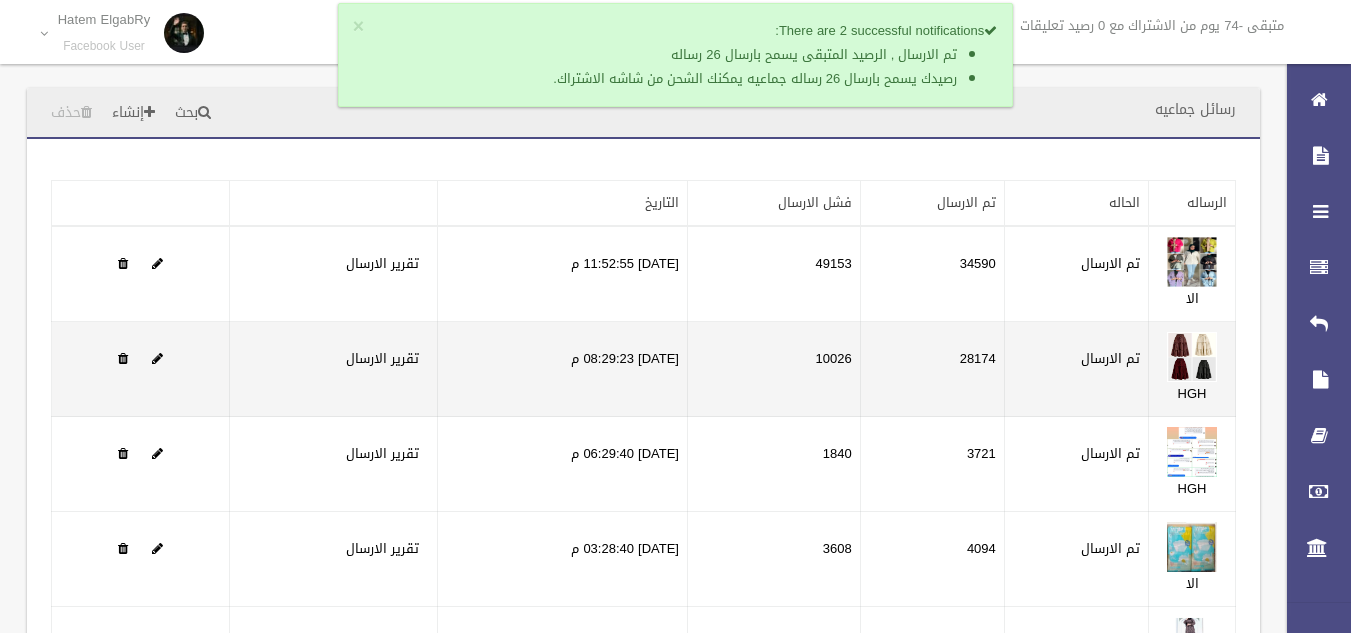 scroll, scrollTop: 0, scrollLeft: 0, axis: both 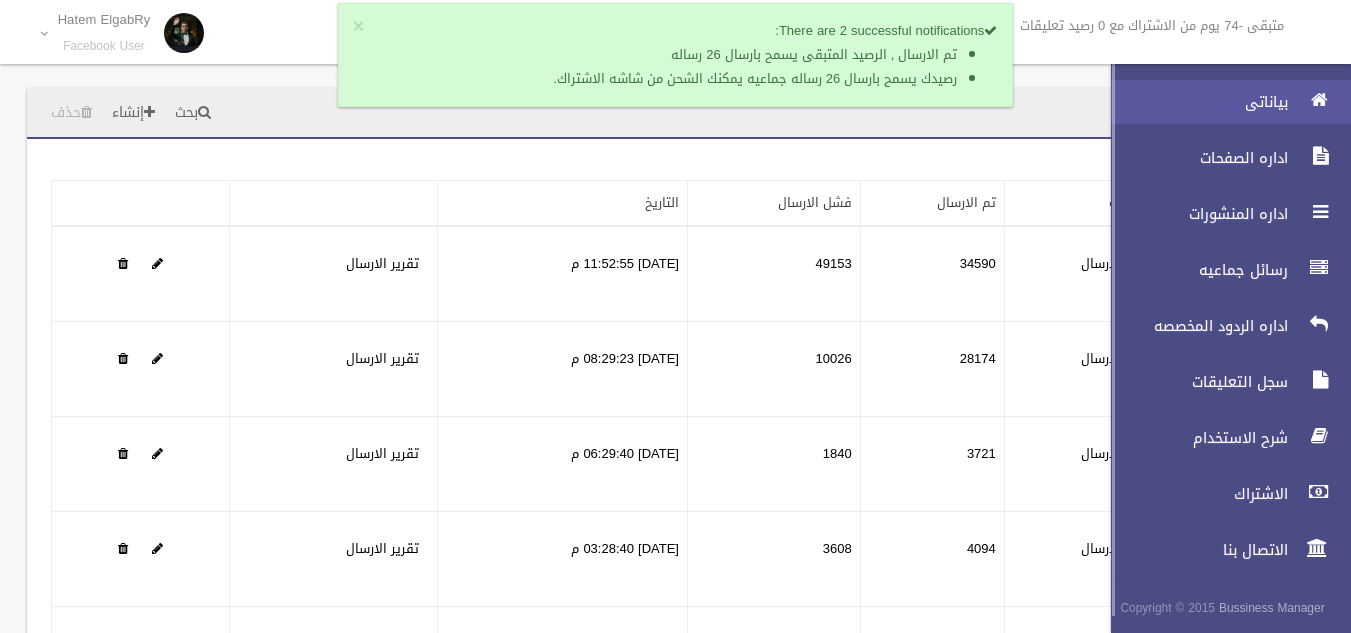 click on "بياناتى" at bounding box center [1222, 102] 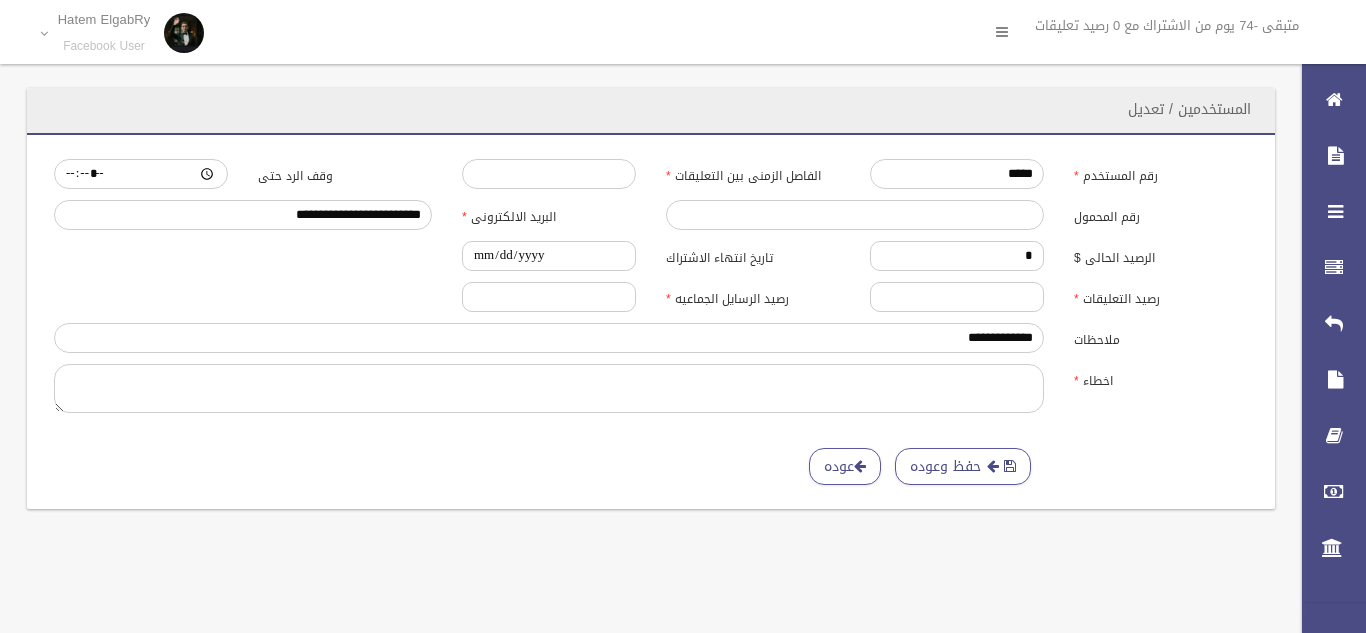 scroll, scrollTop: 0, scrollLeft: 0, axis: both 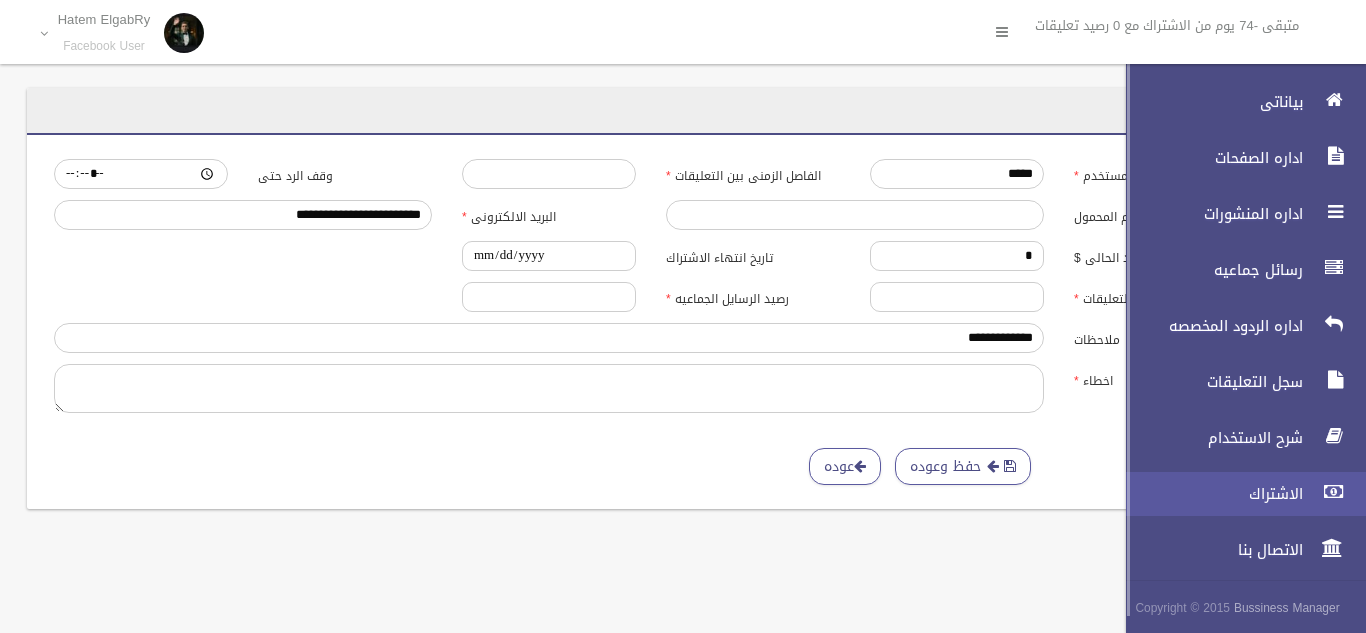 click on "الاشتراك" at bounding box center [1237, 494] 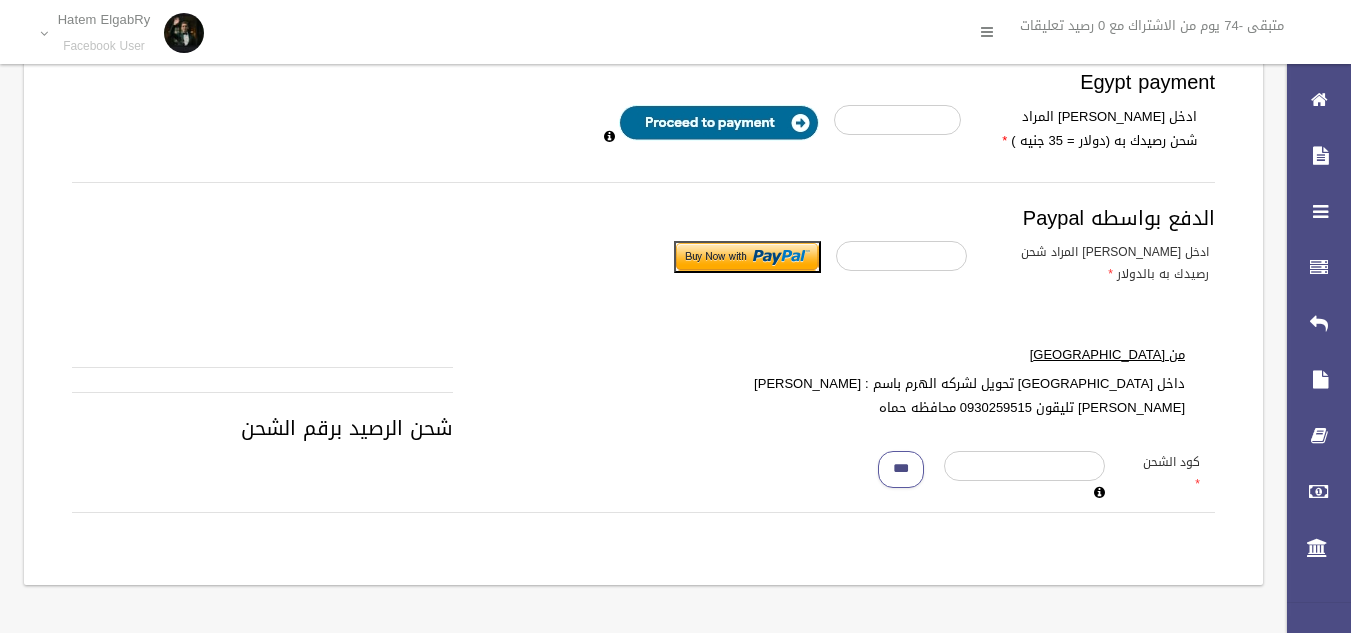 scroll, scrollTop: 0, scrollLeft: 0, axis: both 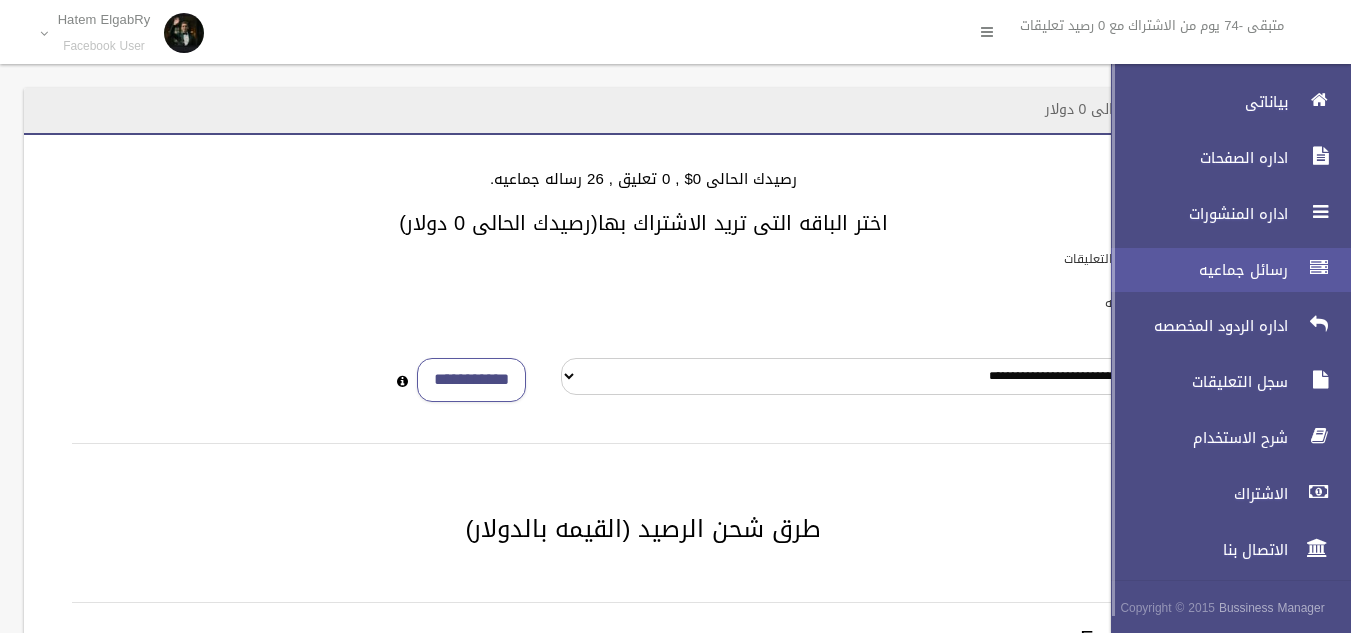 click on "رسائل جماعيه" at bounding box center (1222, 270) 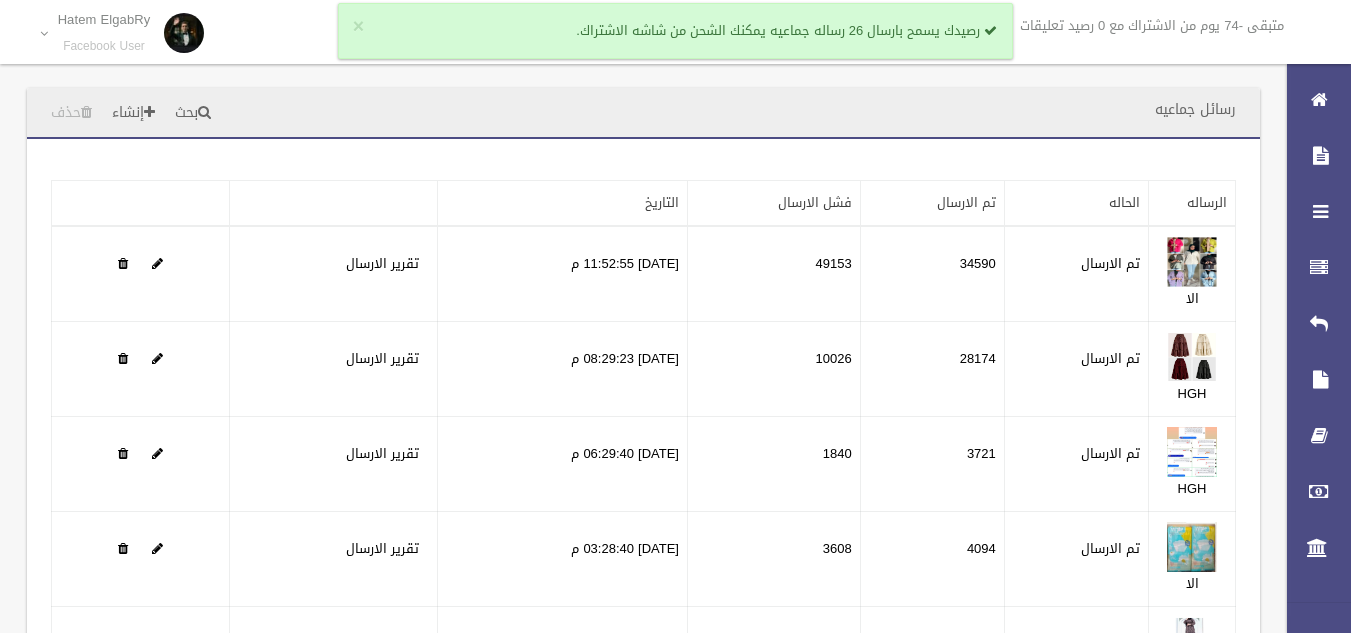 scroll, scrollTop: 0, scrollLeft: 0, axis: both 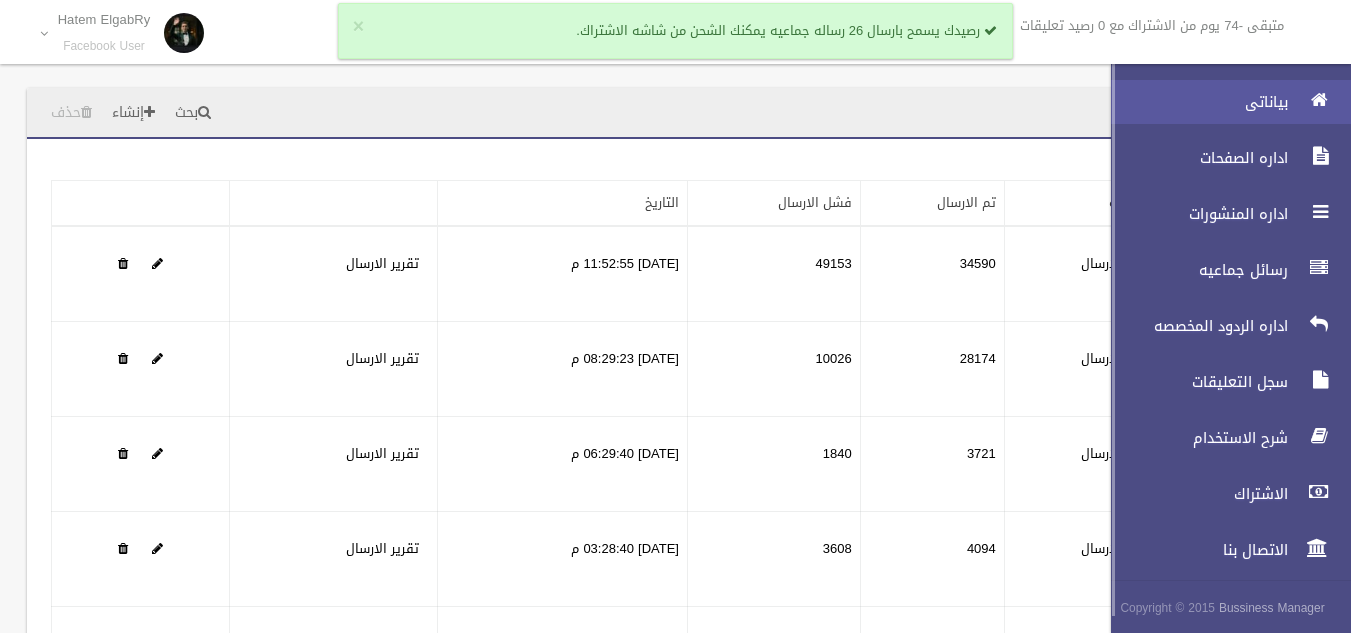 click on "بياناتى" at bounding box center (1222, 102) 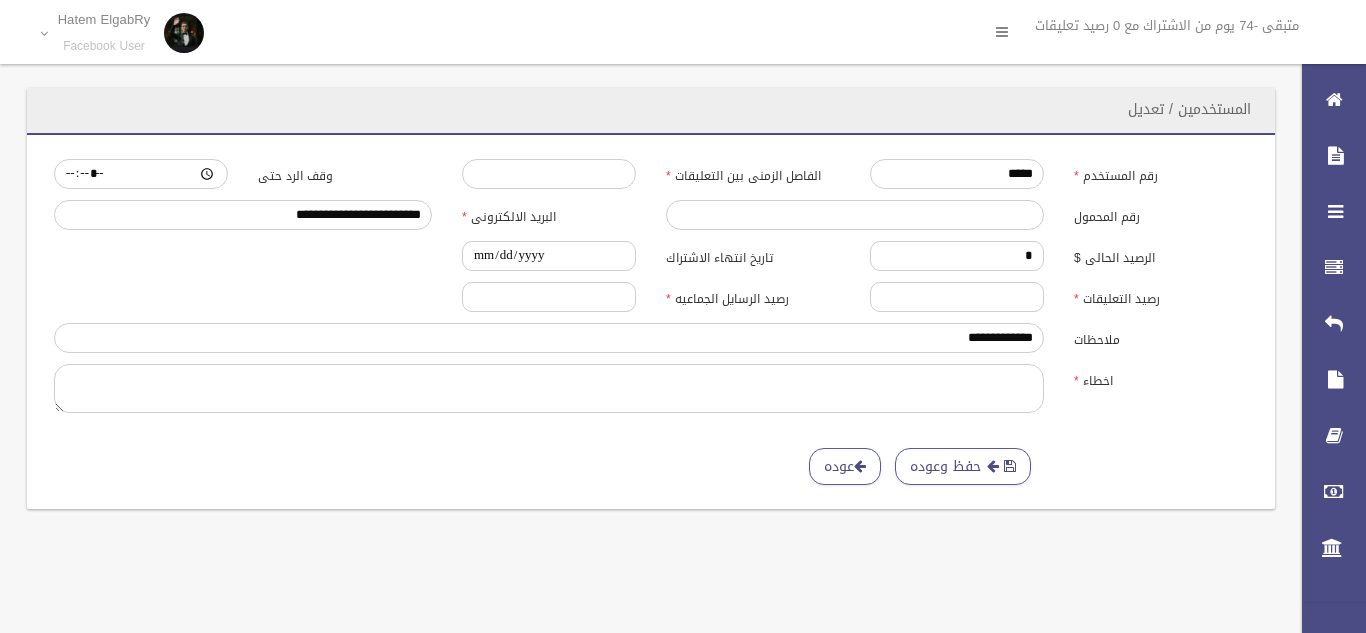 scroll, scrollTop: 0, scrollLeft: 0, axis: both 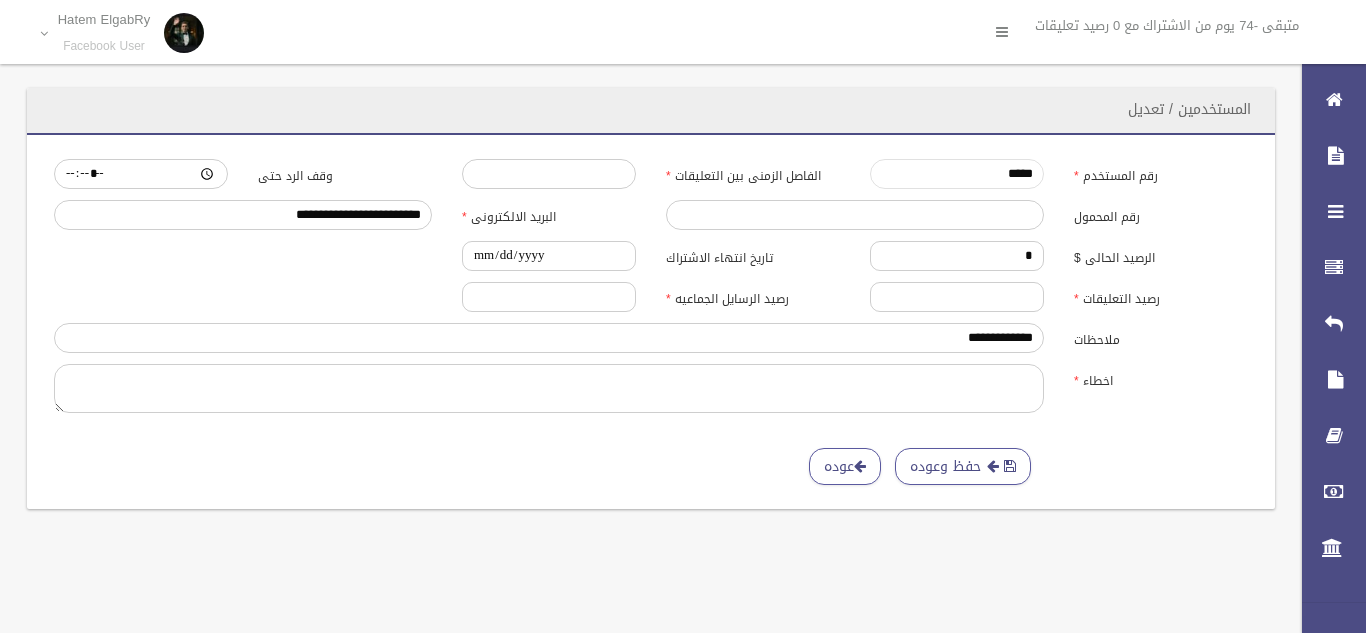 click on "*****" at bounding box center [957, 174] 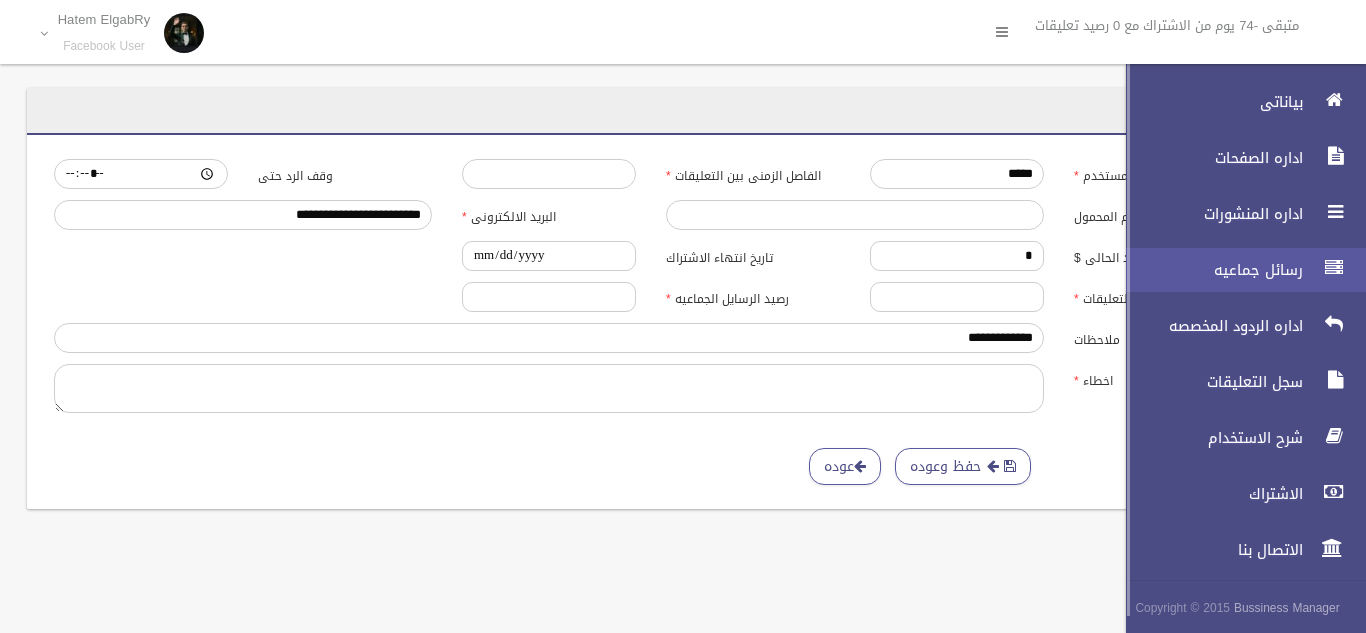 click on "رسائل جماعيه" at bounding box center [1237, 270] 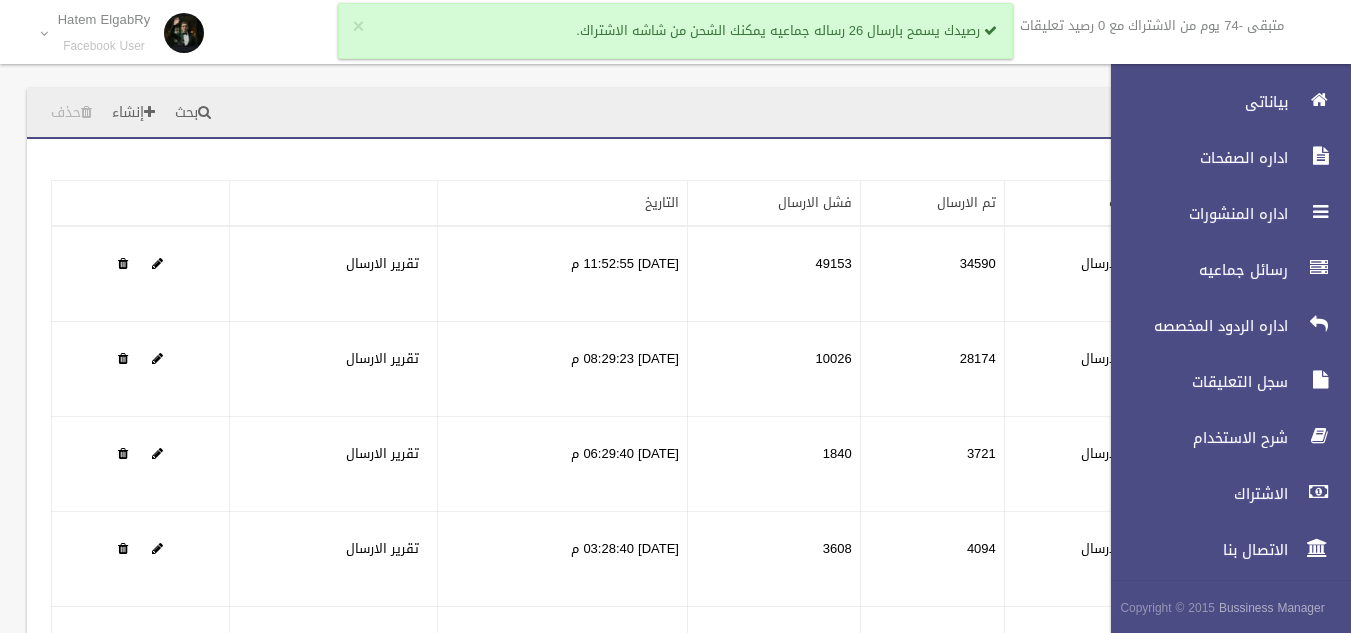 scroll, scrollTop: 0, scrollLeft: 0, axis: both 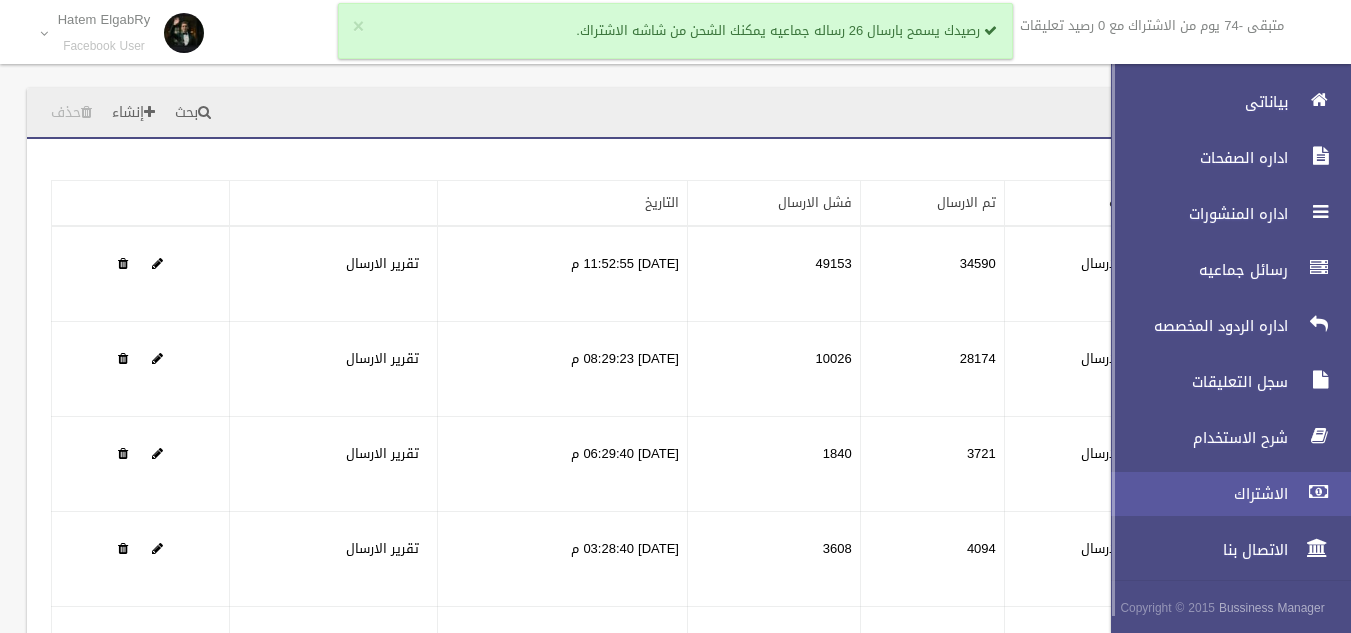 click on "الاشتراك" at bounding box center [1222, 494] 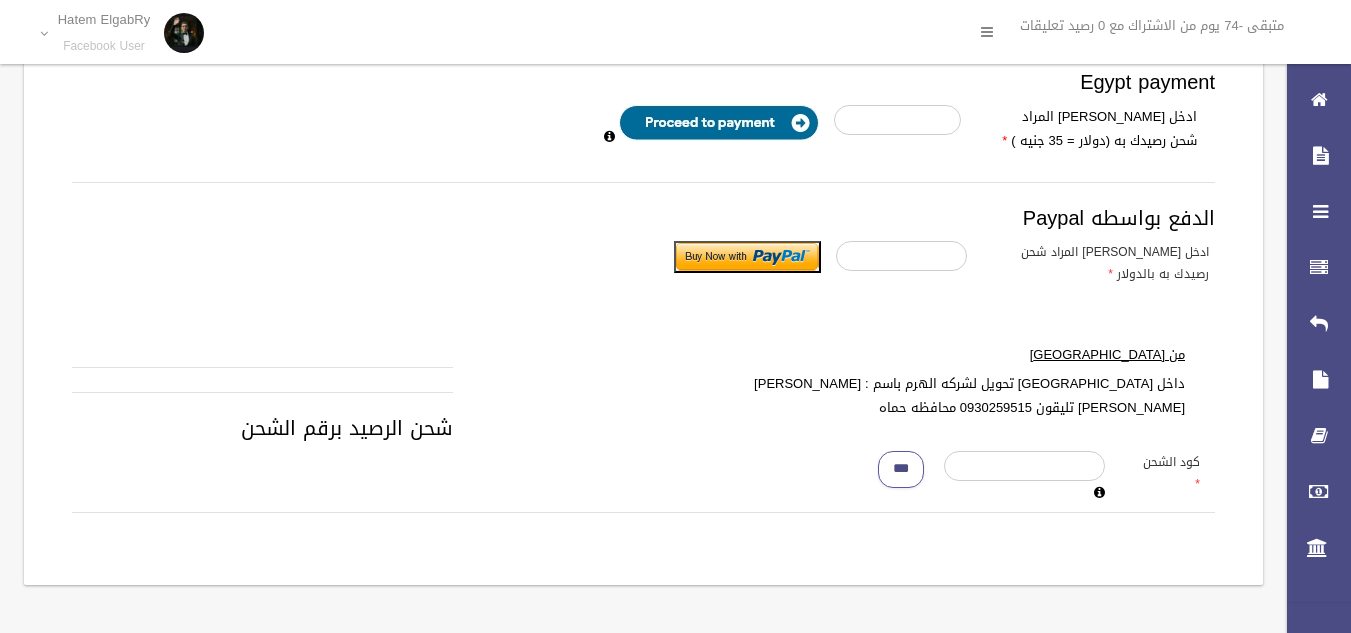 scroll, scrollTop: 0, scrollLeft: 0, axis: both 